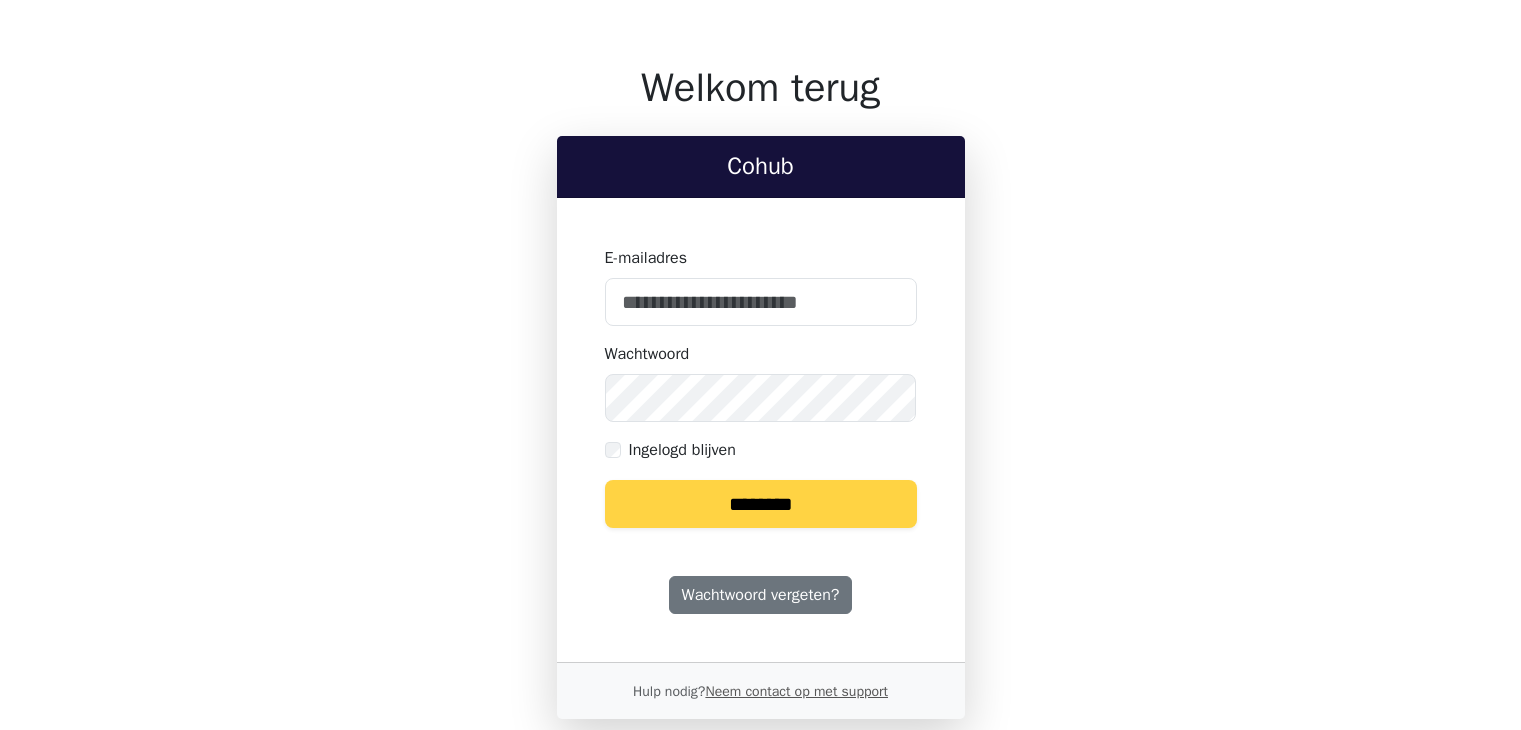 scroll, scrollTop: 0, scrollLeft: 0, axis: both 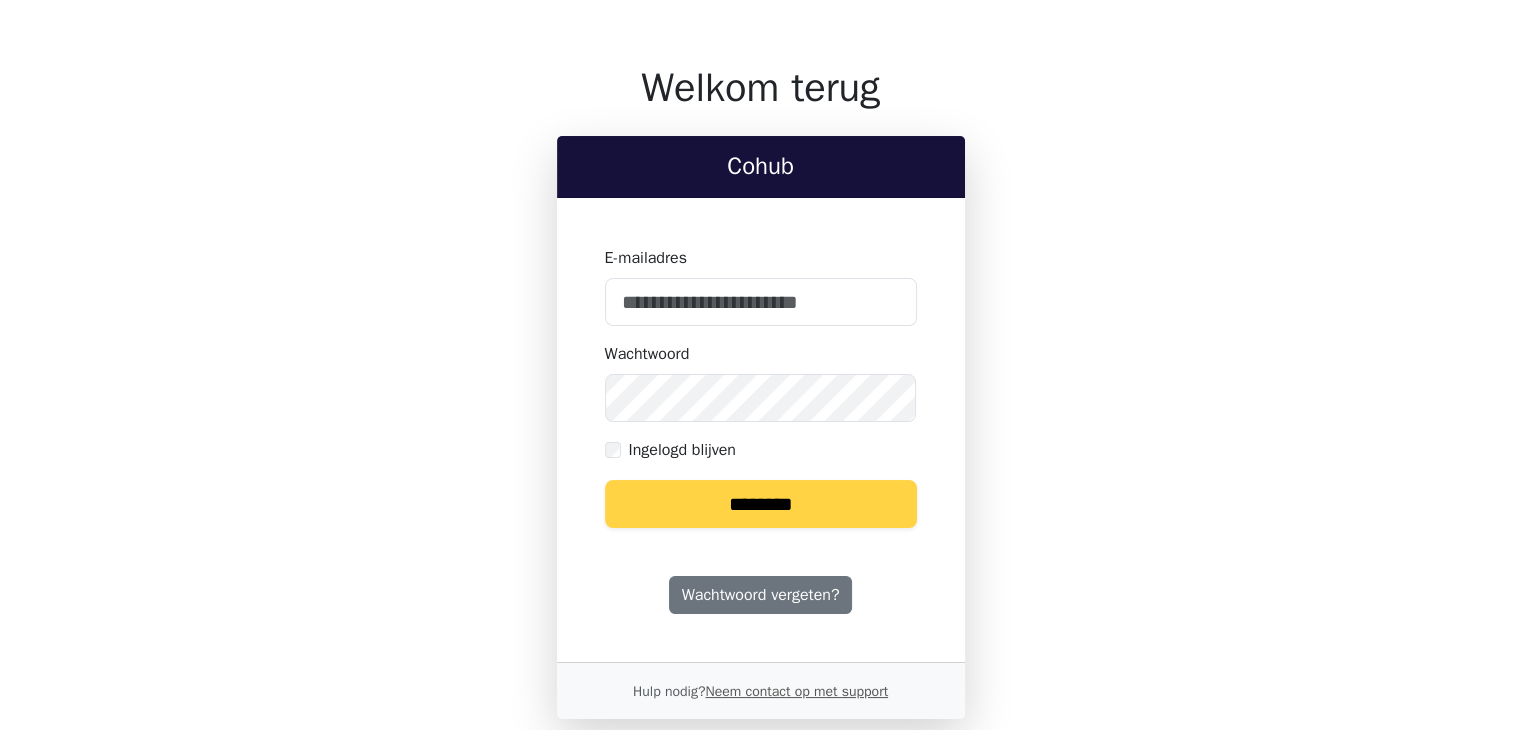 type on "**********" 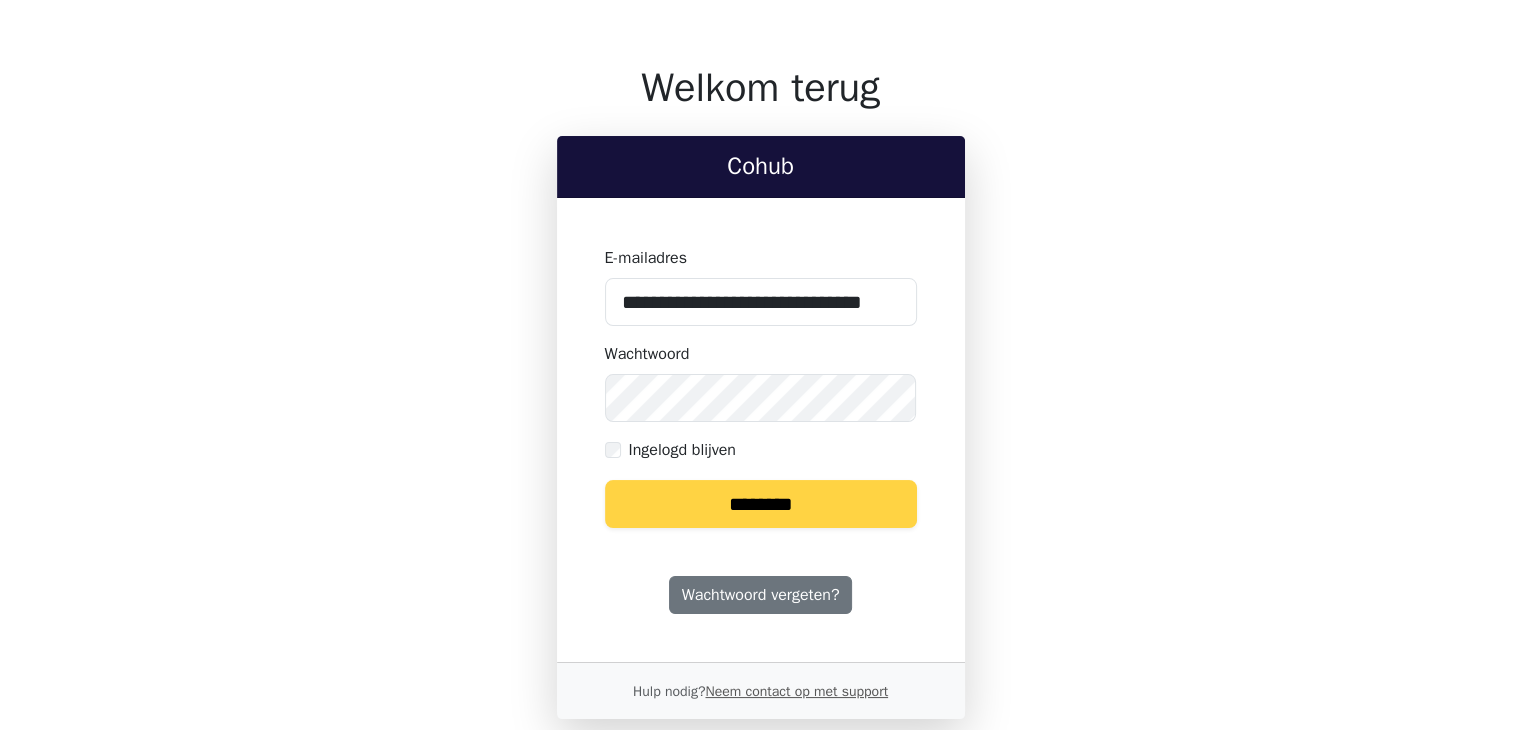 click on "********" at bounding box center (761, 504) 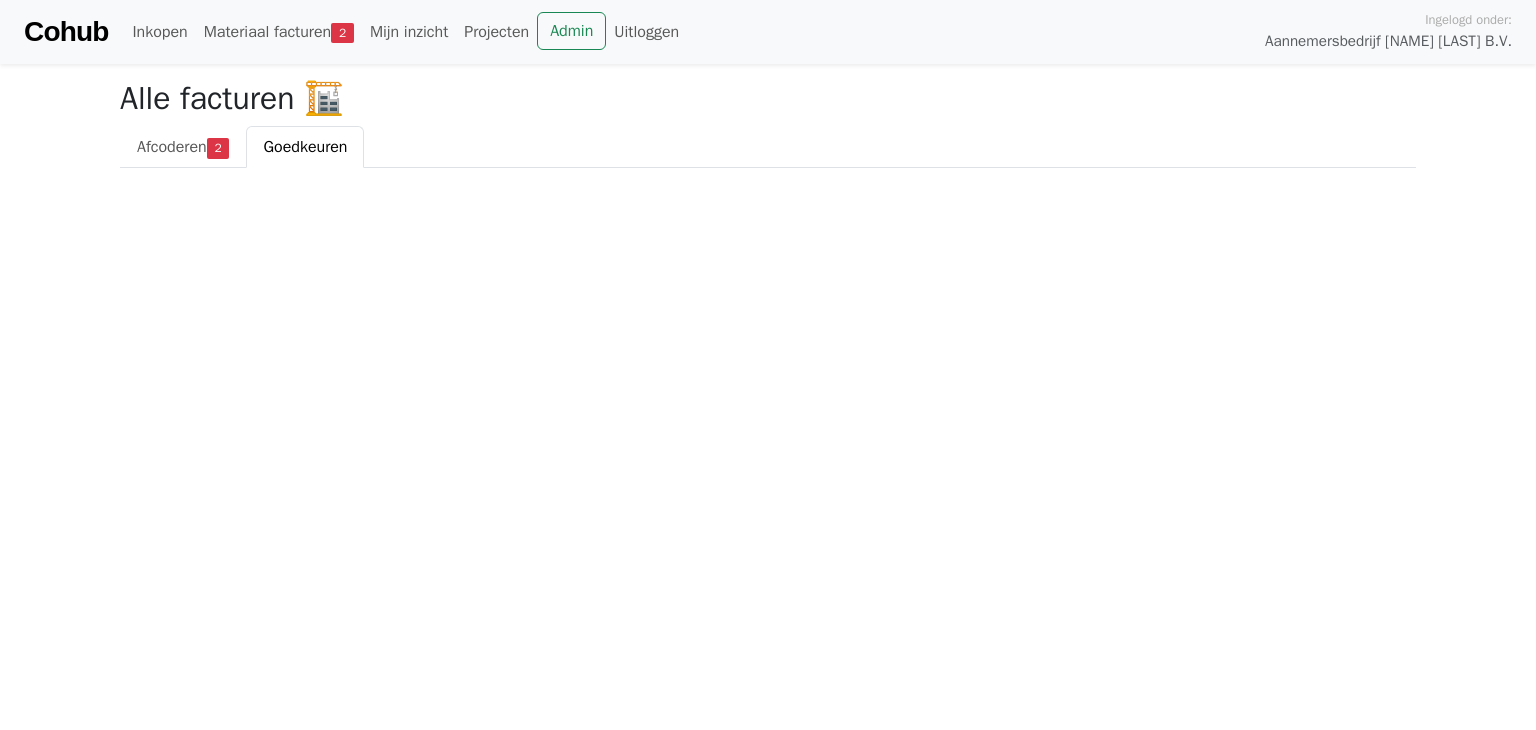 scroll, scrollTop: 0, scrollLeft: 0, axis: both 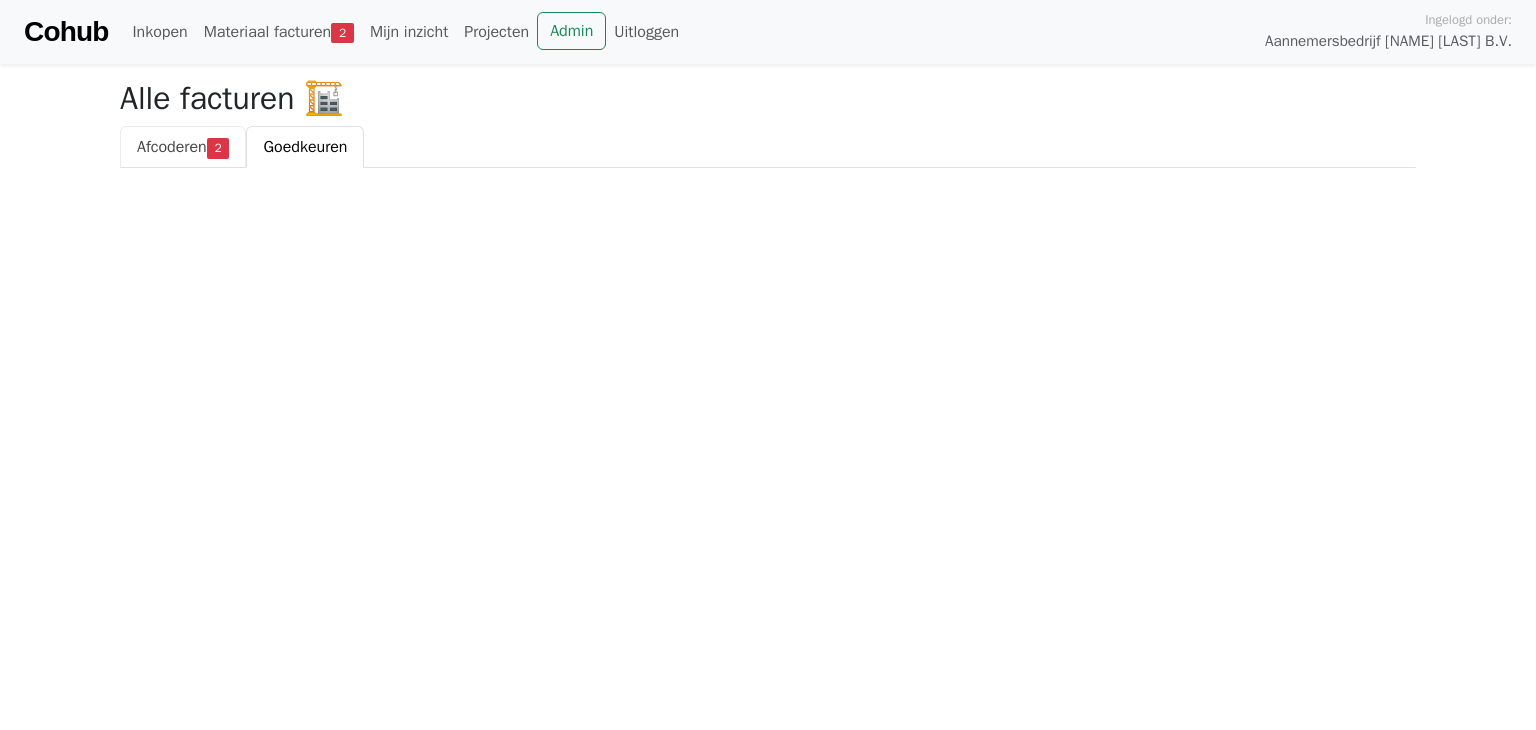 click on "Afcoderen" at bounding box center [172, 147] 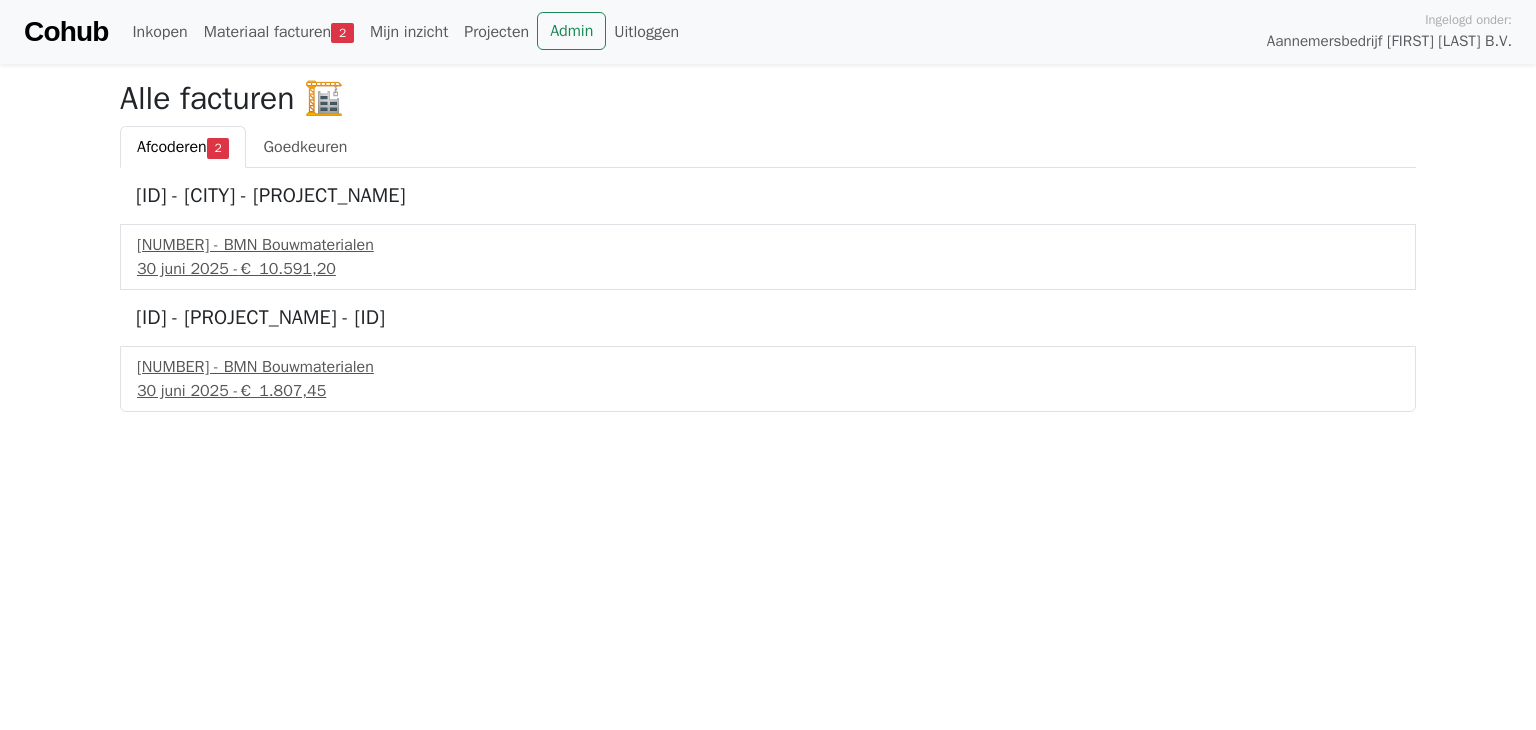 scroll, scrollTop: 0, scrollLeft: 0, axis: both 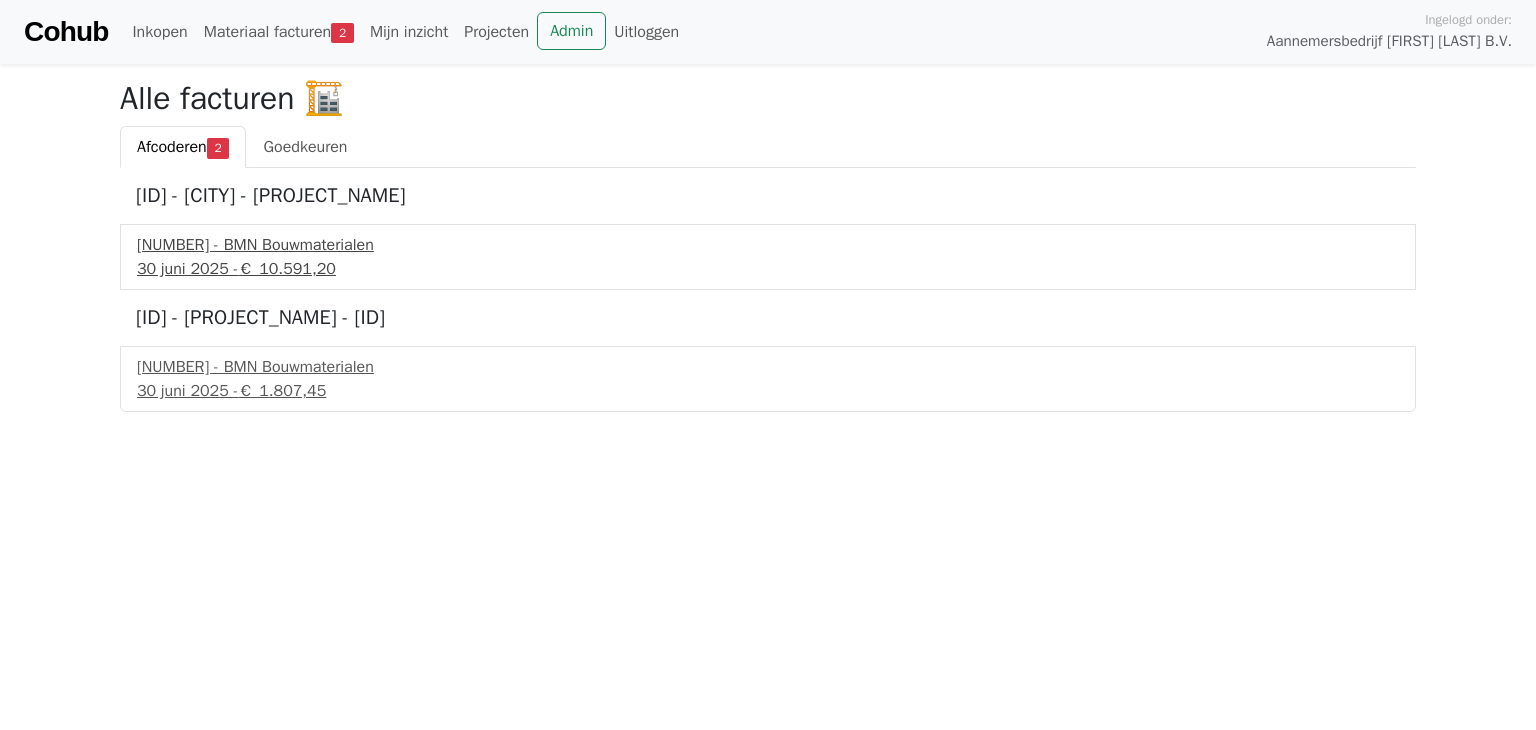 click on "251166516 - BMN Bouwmaterialen" at bounding box center (768, 245) 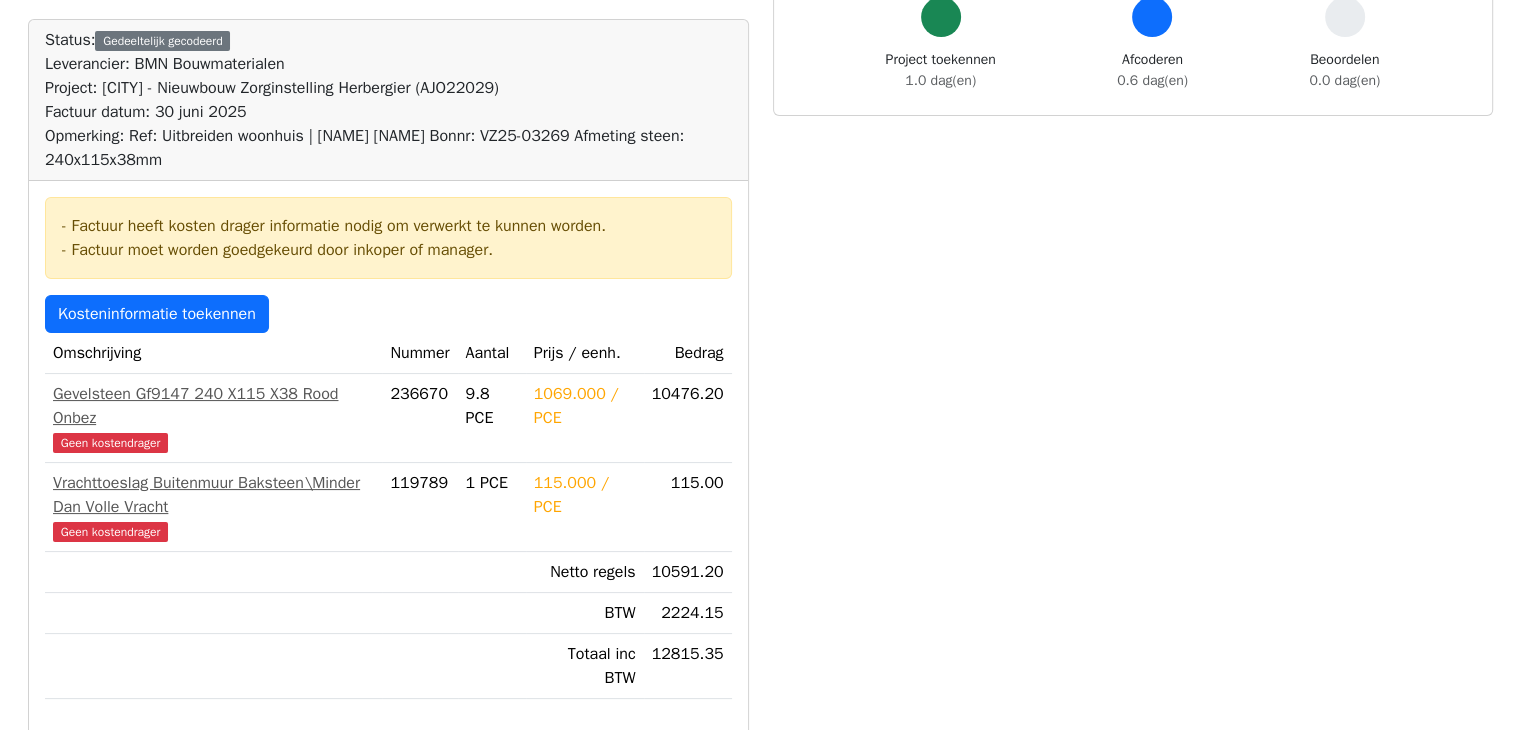 scroll, scrollTop: 200, scrollLeft: 0, axis: vertical 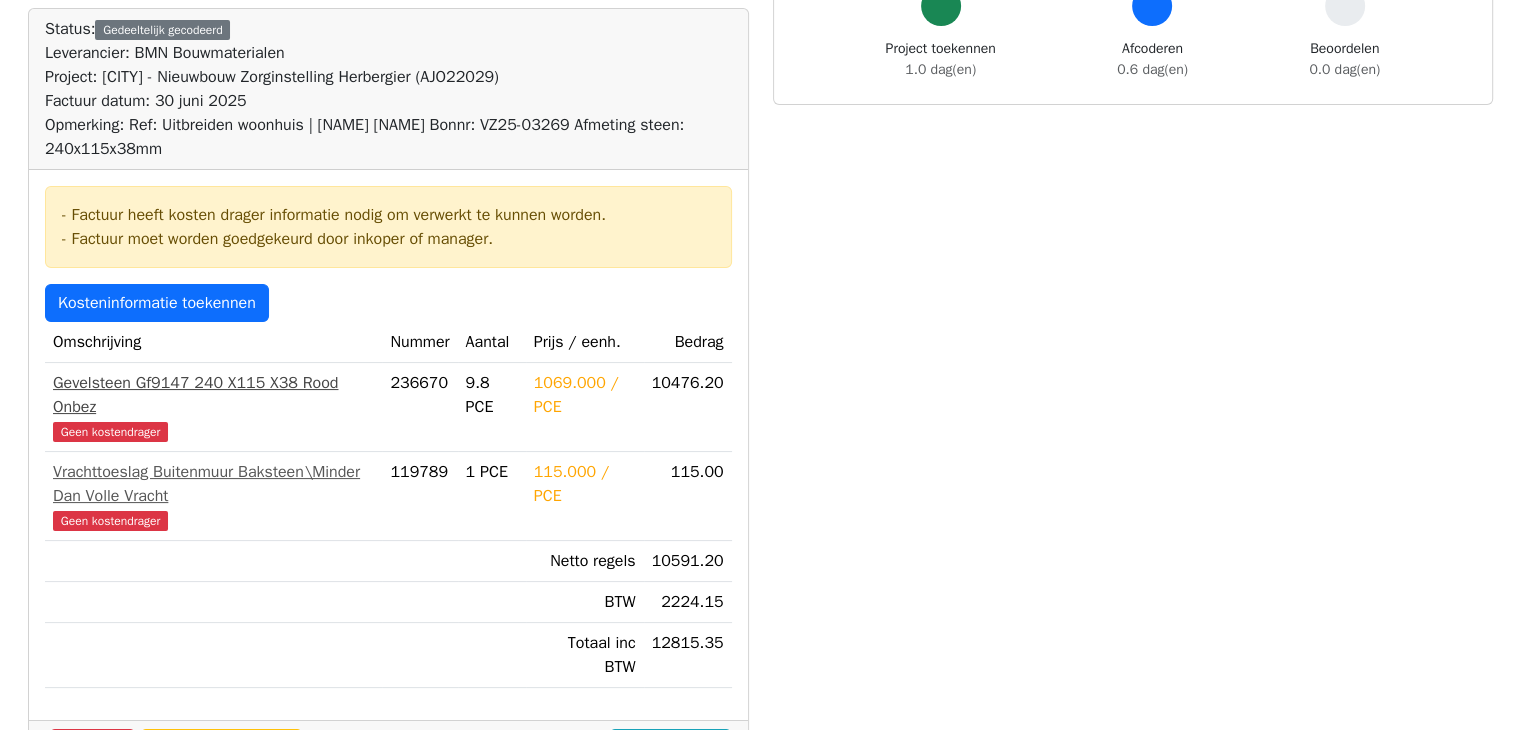 click on "Gevelsteen Gf9147 240 X115 X38 Rood Onbez" at bounding box center [213, 395] 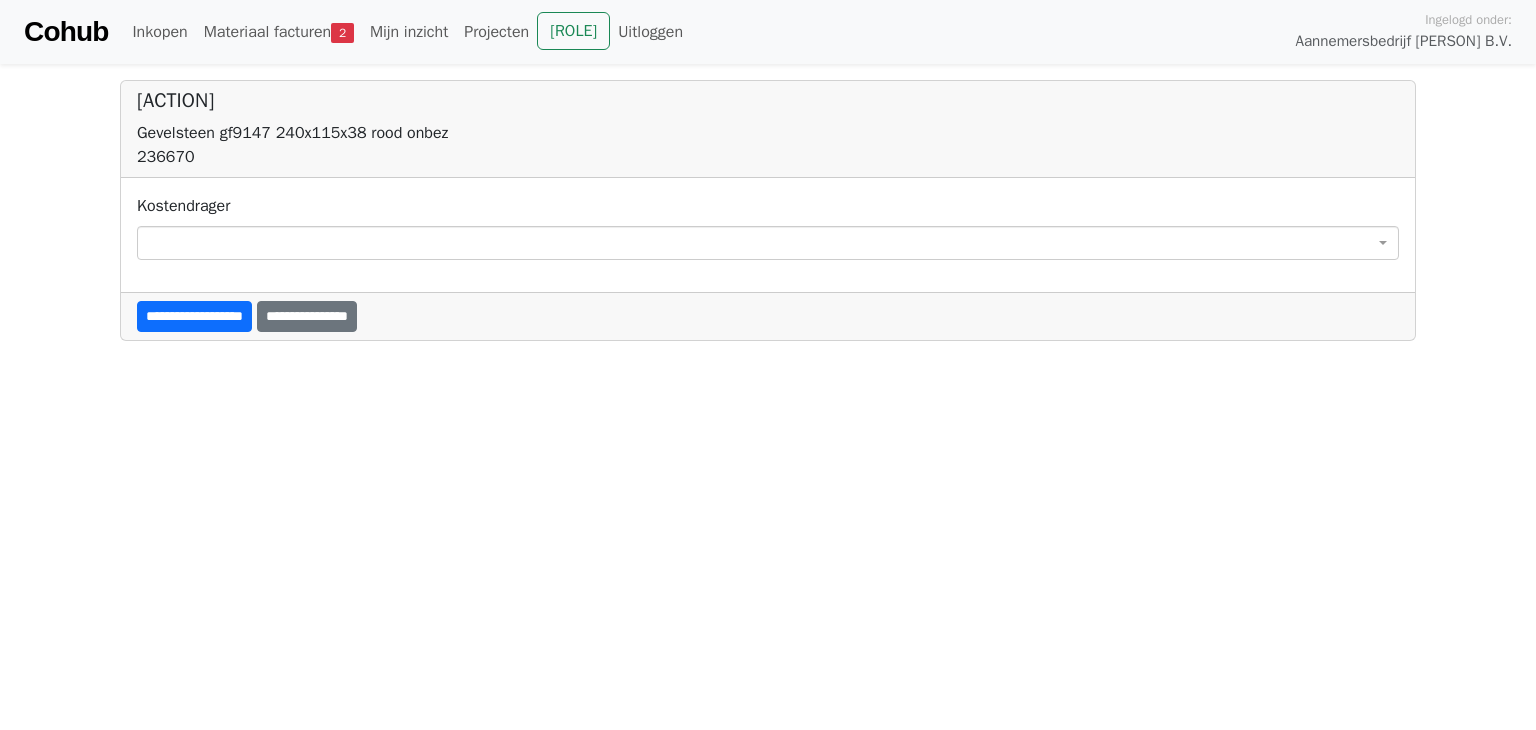 scroll, scrollTop: 0, scrollLeft: 0, axis: both 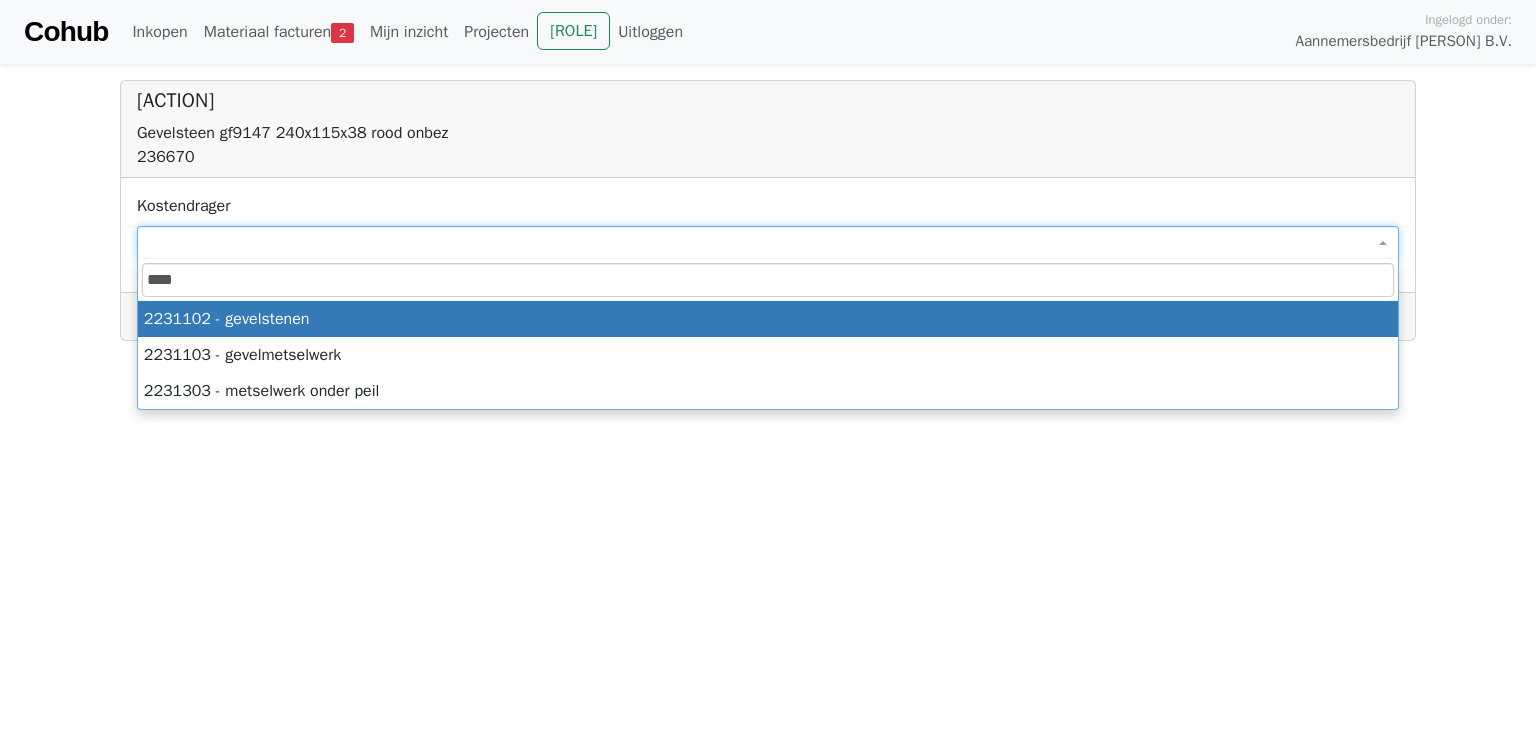 type on "****" 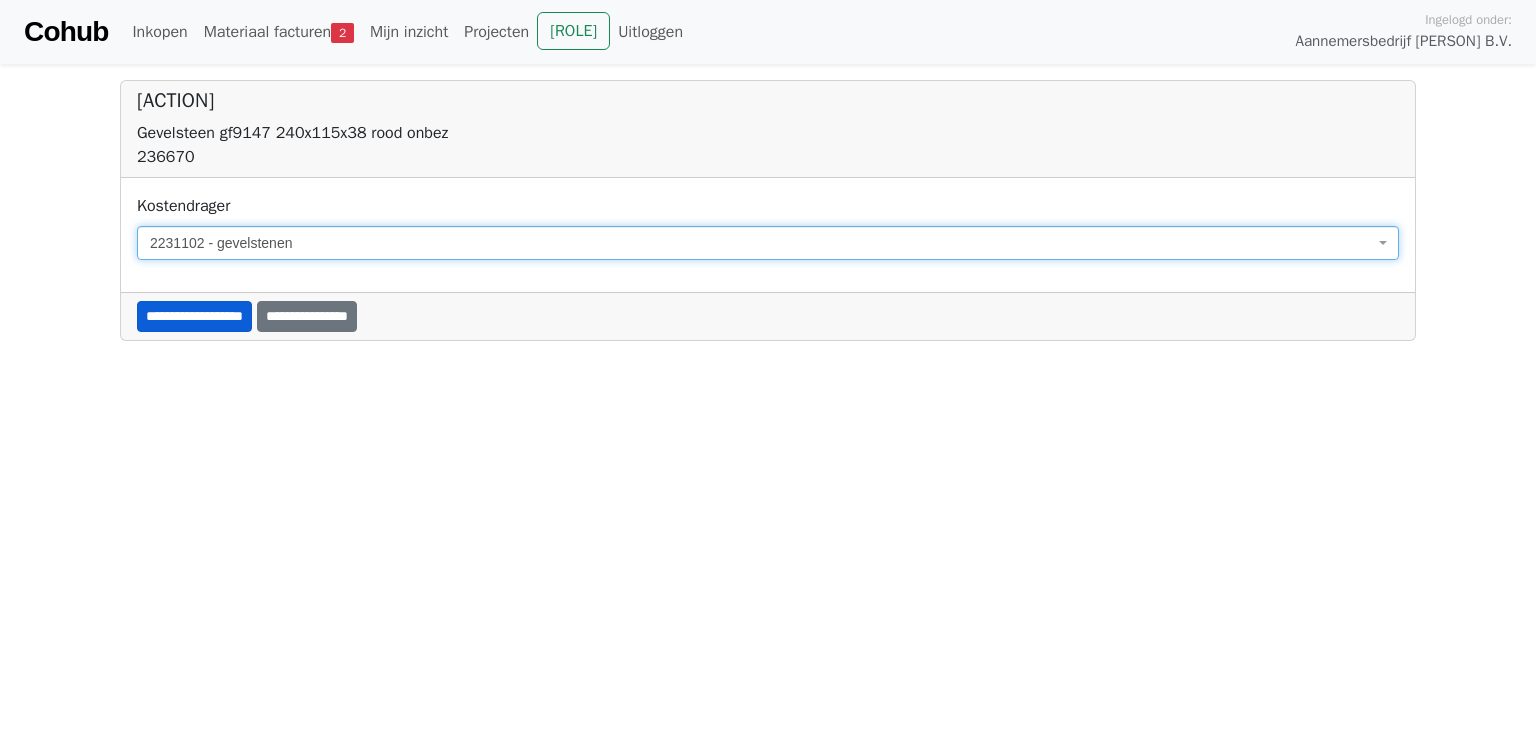 click on "**********" at bounding box center (194, 316) 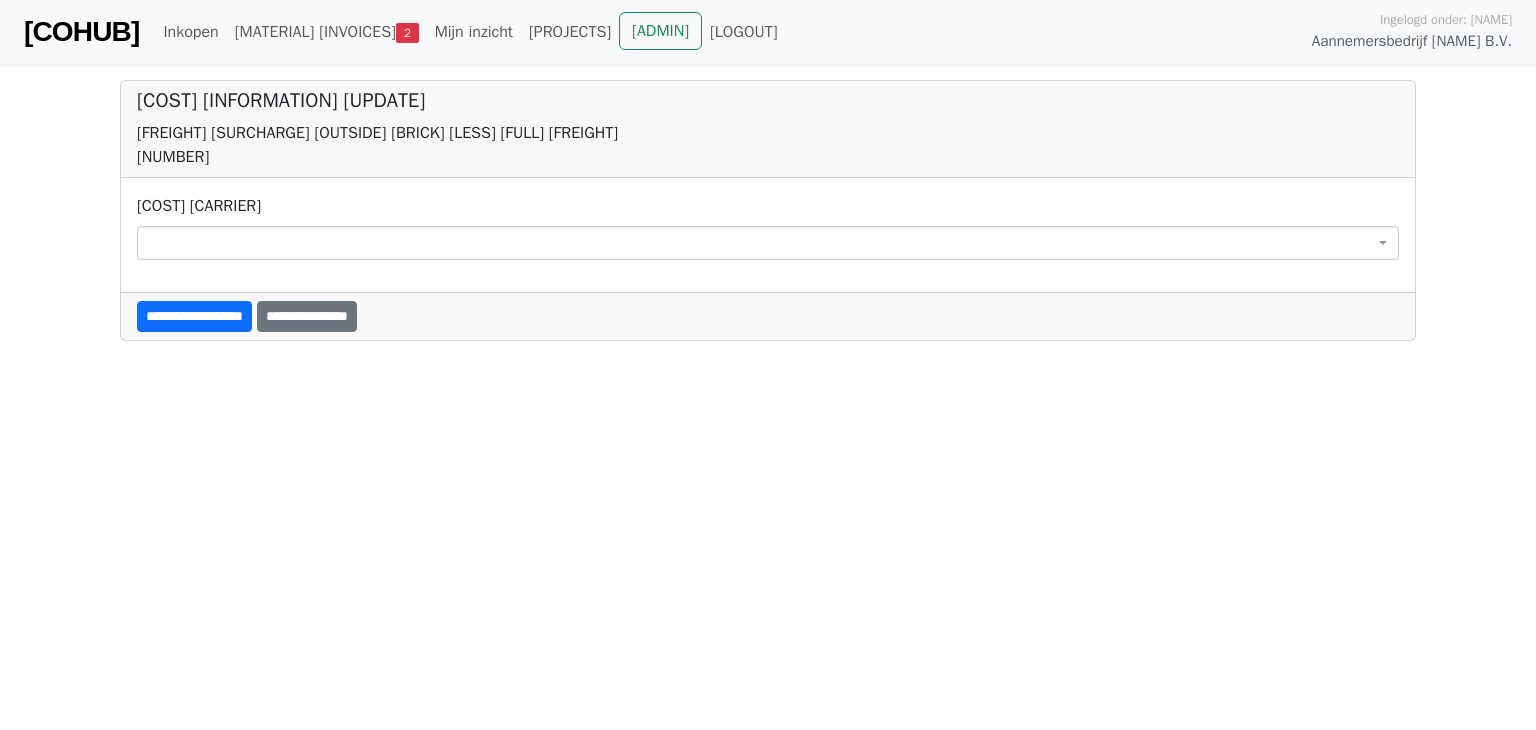 scroll, scrollTop: 0, scrollLeft: 0, axis: both 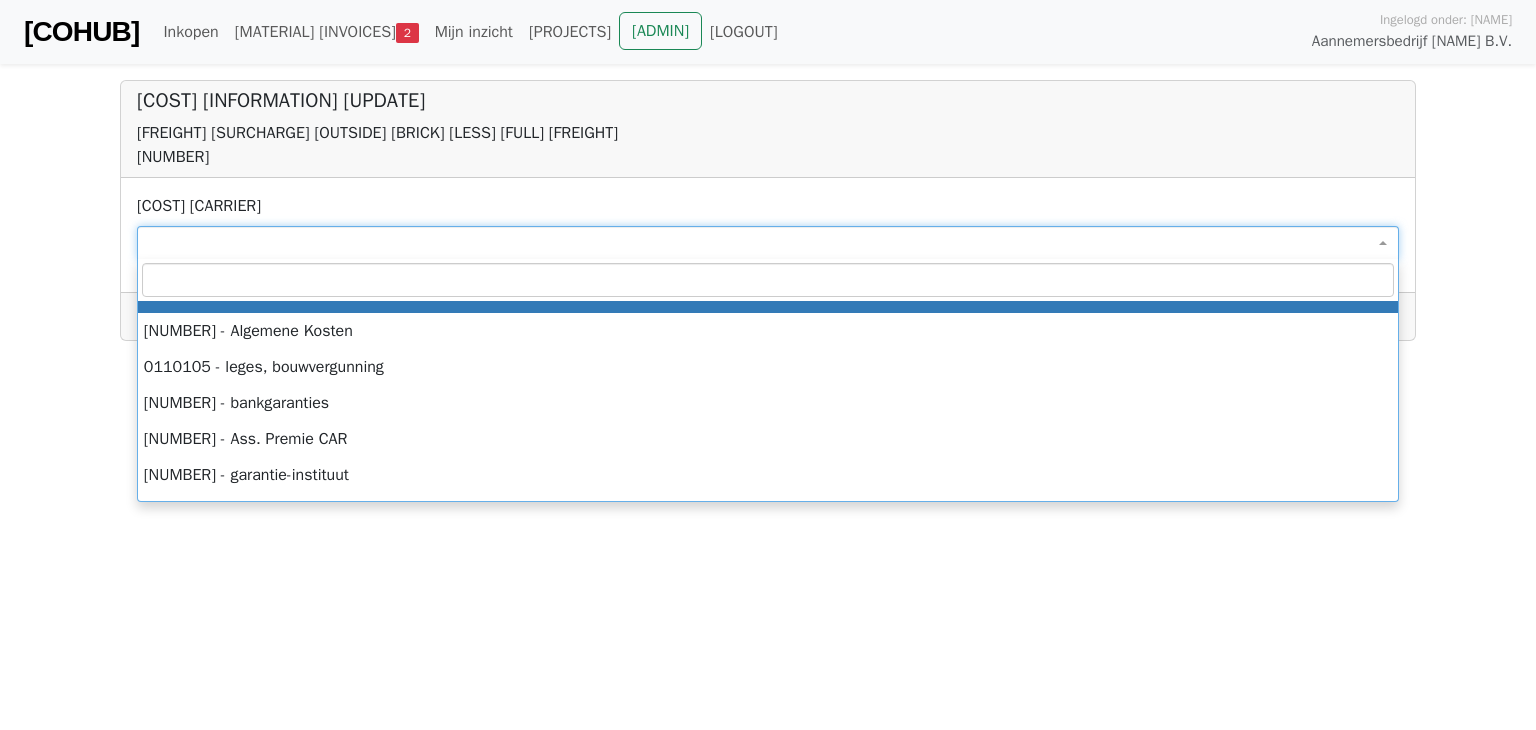 click at bounding box center (768, 243) 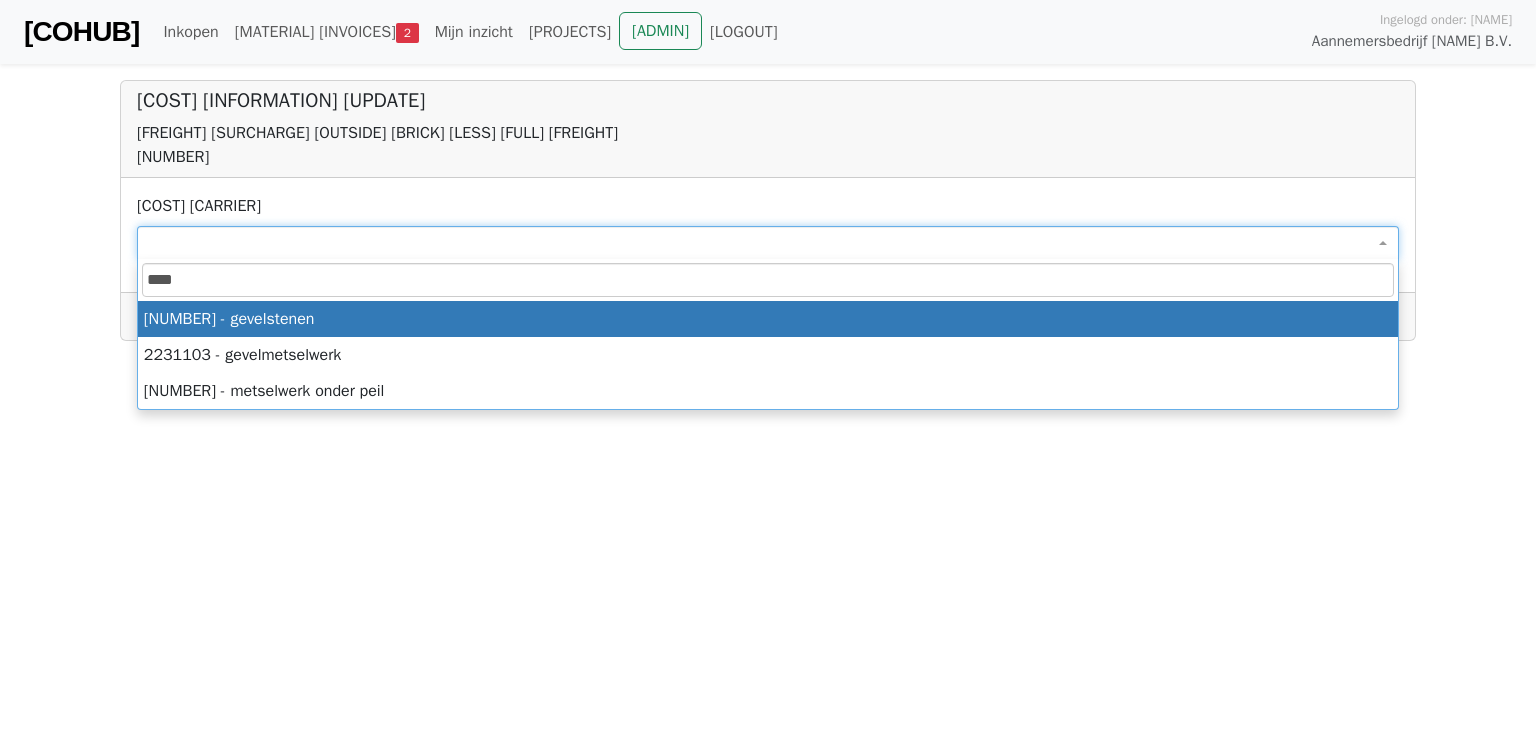 type on "****" 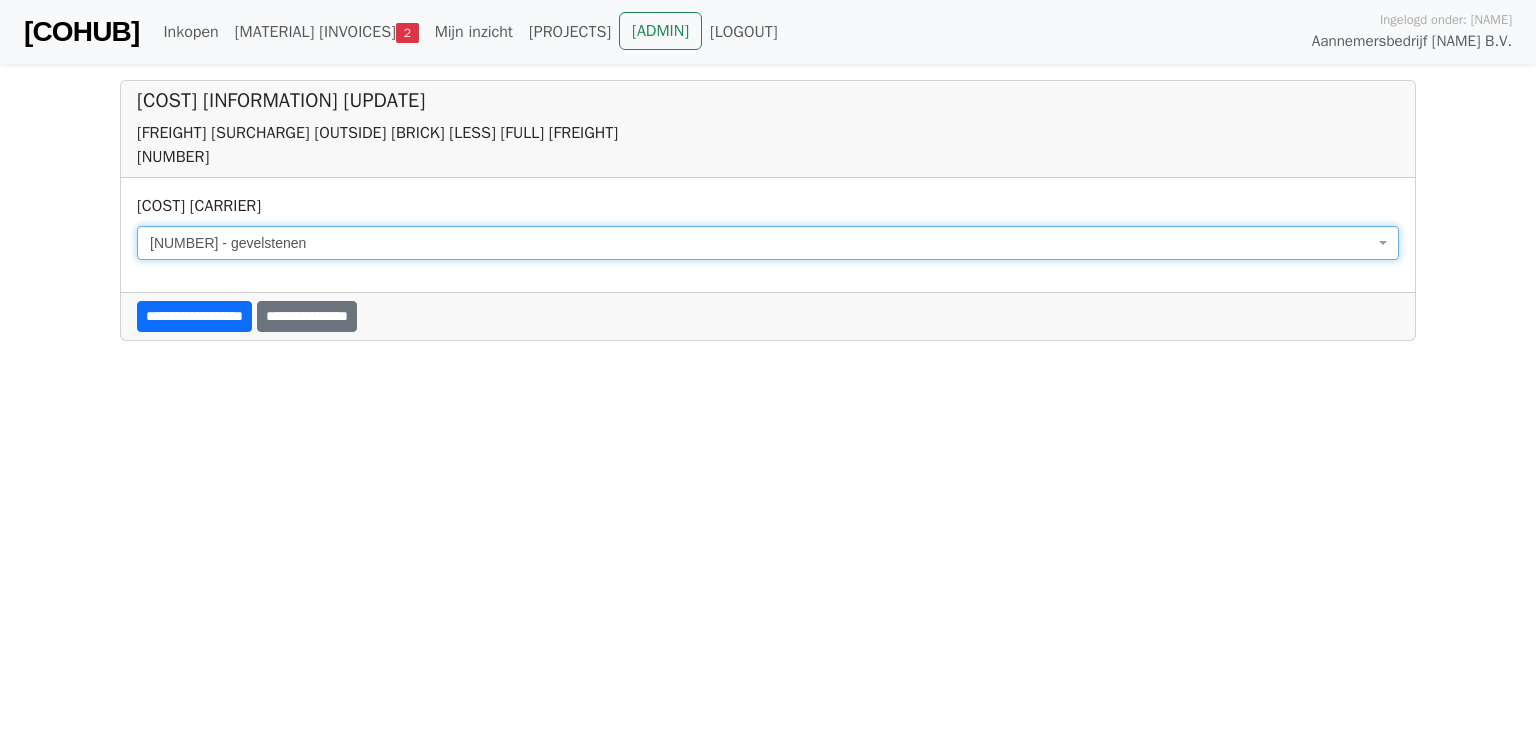 click on "**********" at bounding box center [194, 316] 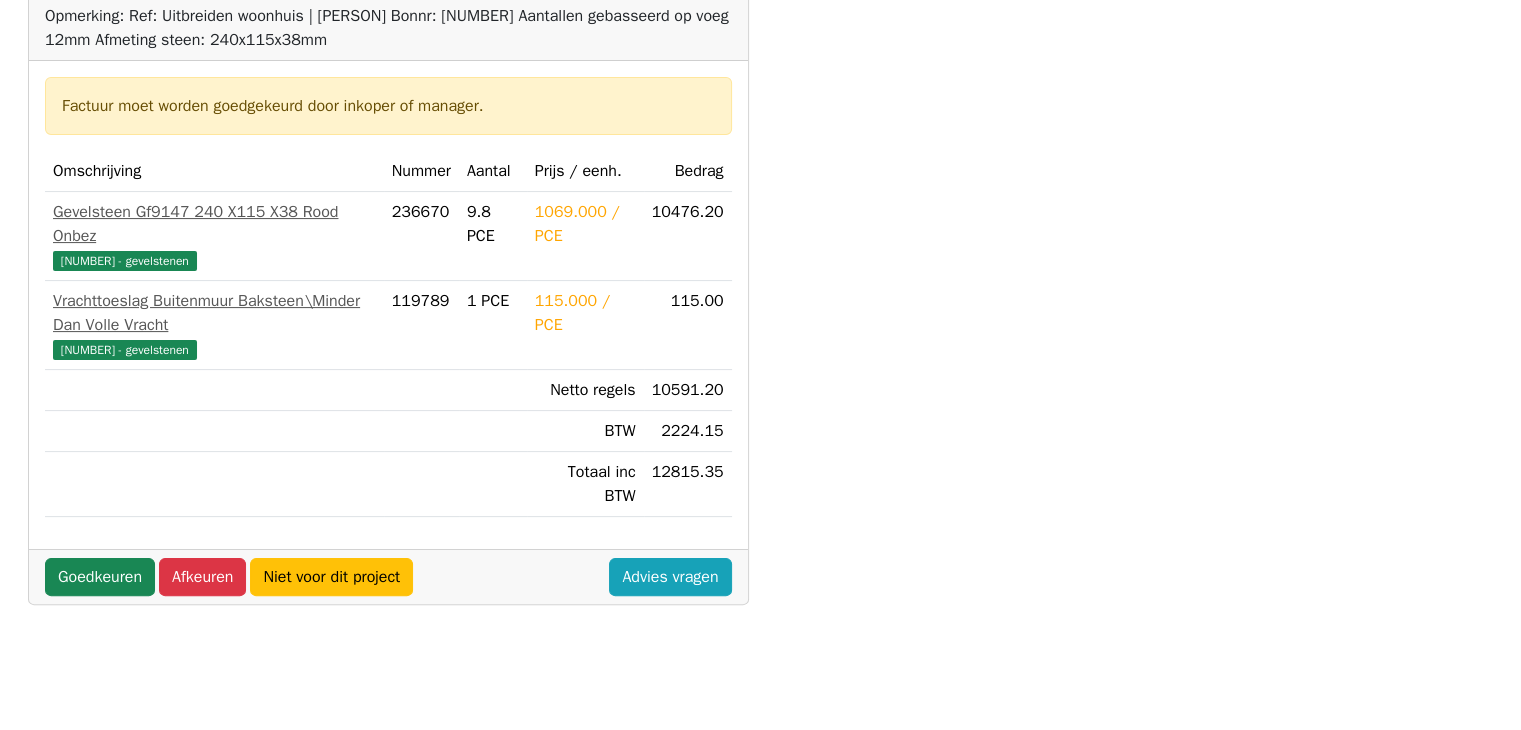 scroll, scrollTop: 400, scrollLeft: 0, axis: vertical 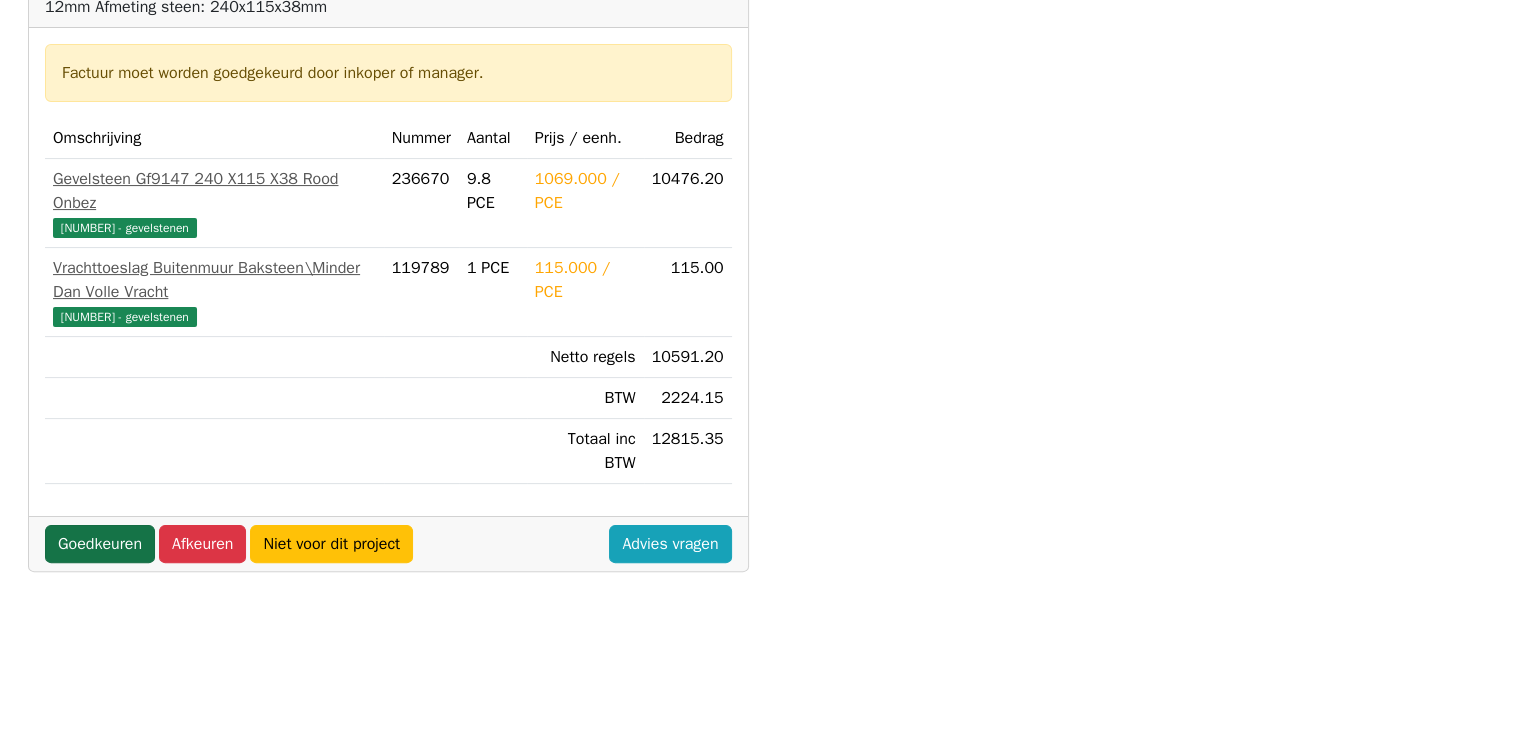 click on "Goedkeuren" at bounding box center (83, 472) 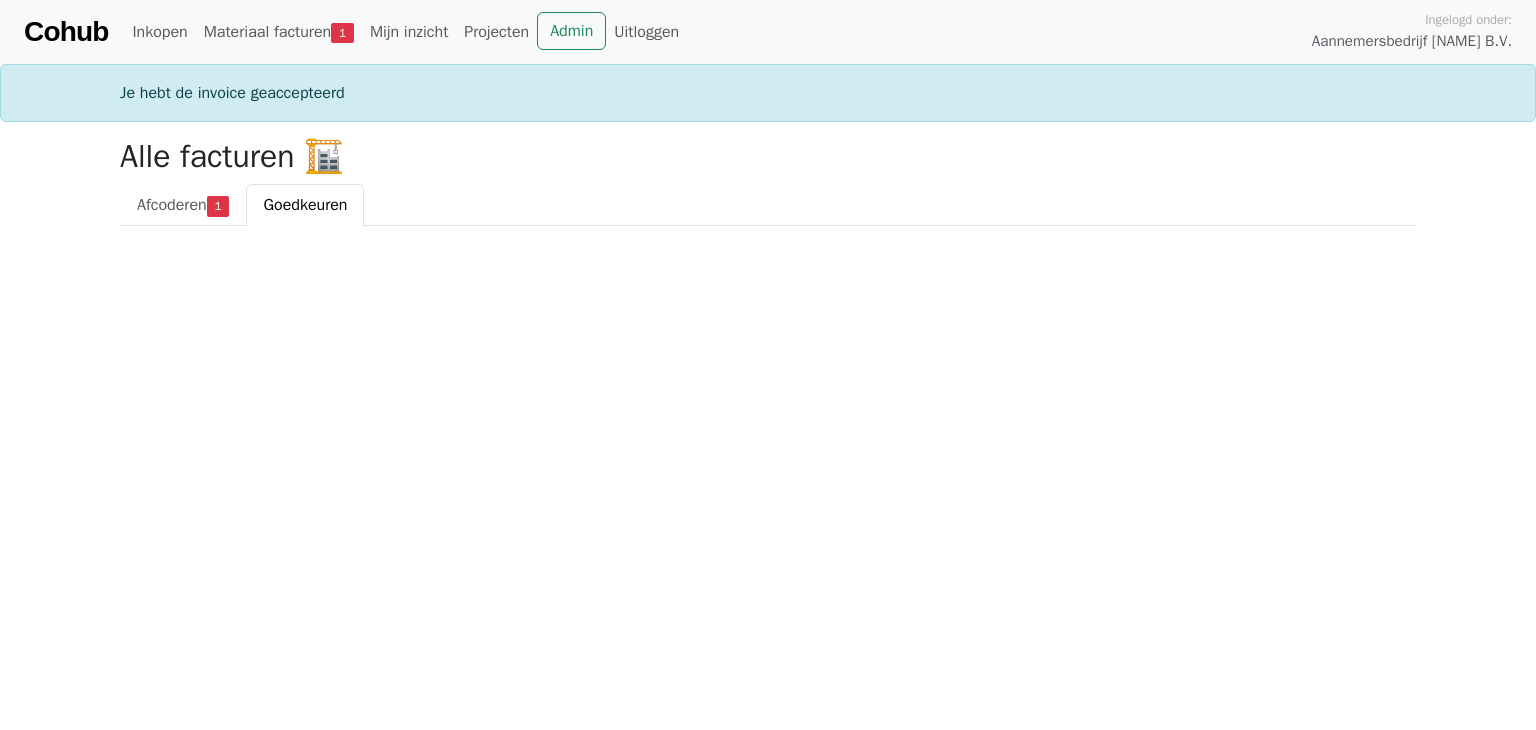 scroll, scrollTop: 0, scrollLeft: 0, axis: both 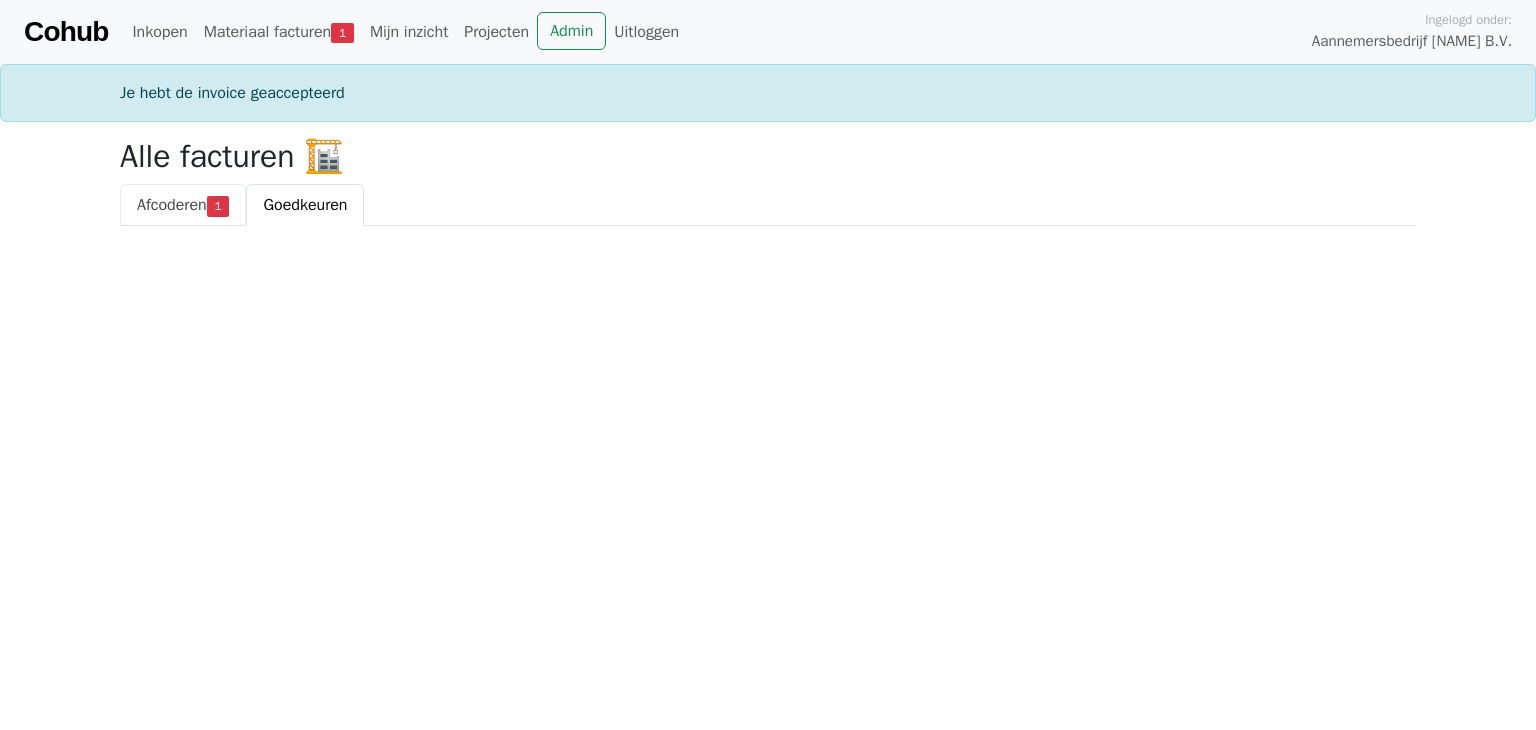 click on "[NAME]" at bounding box center [172, 205] 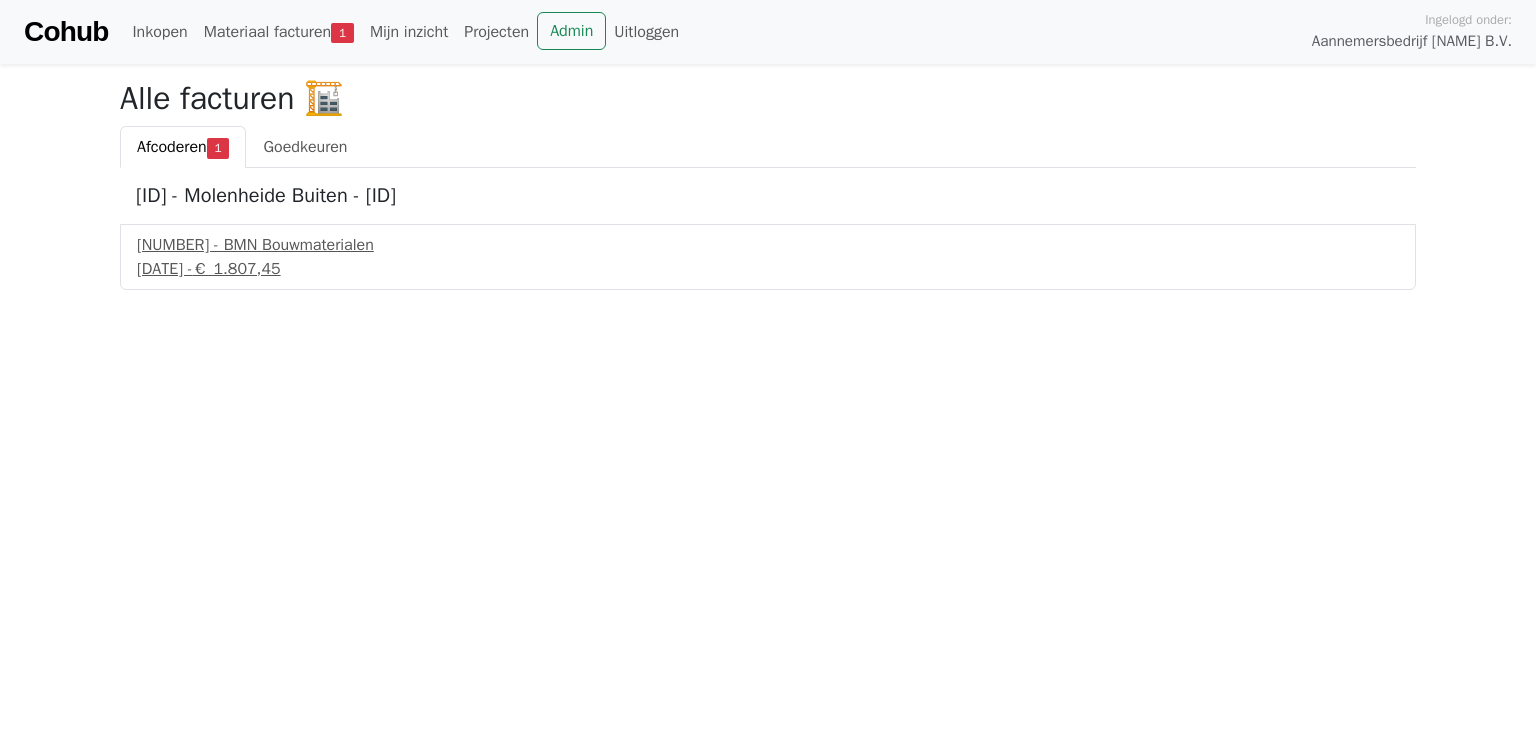 scroll, scrollTop: 0, scrollLeft: 0, axis: both 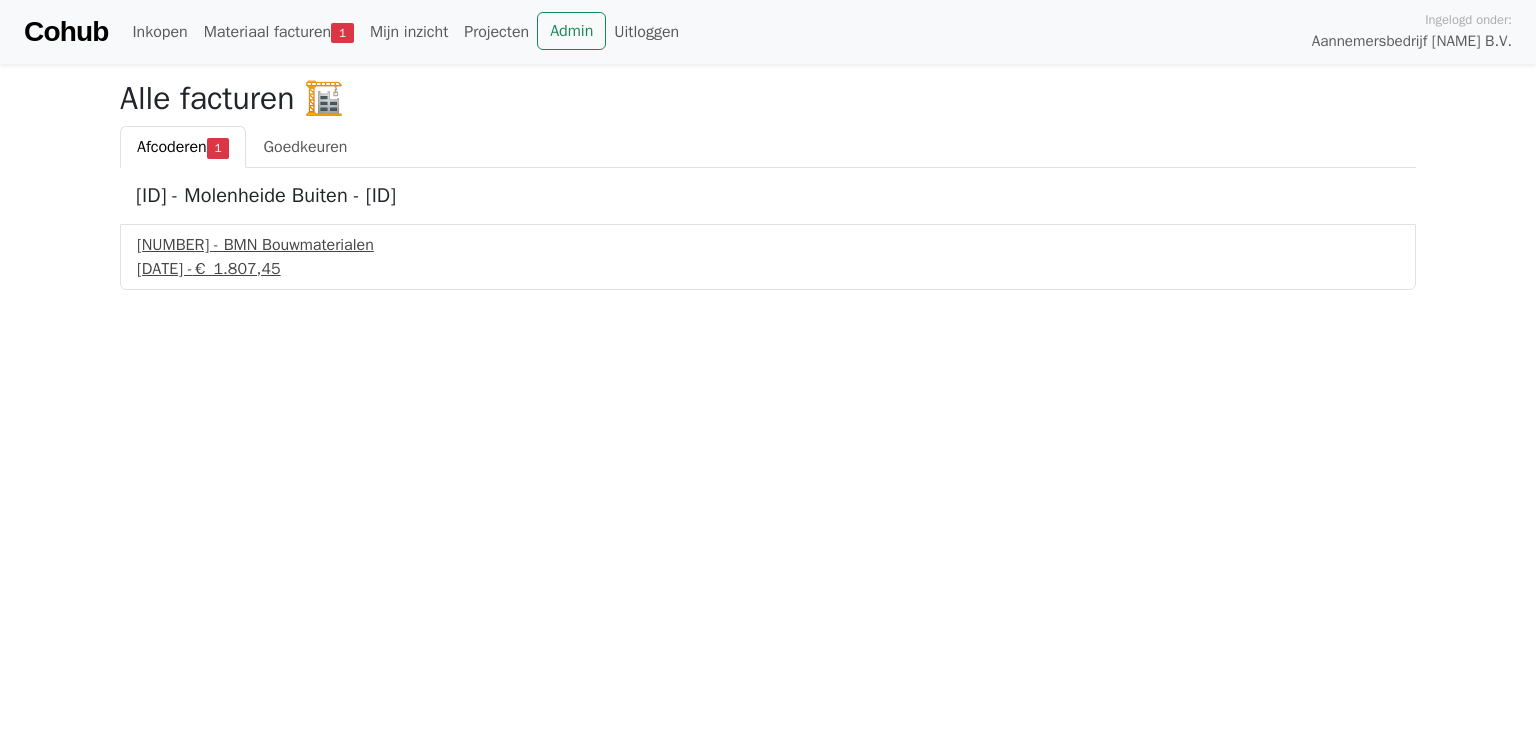 click on "251166517 - BMN Bouwmaterialen" at bounding box center (768, 245) 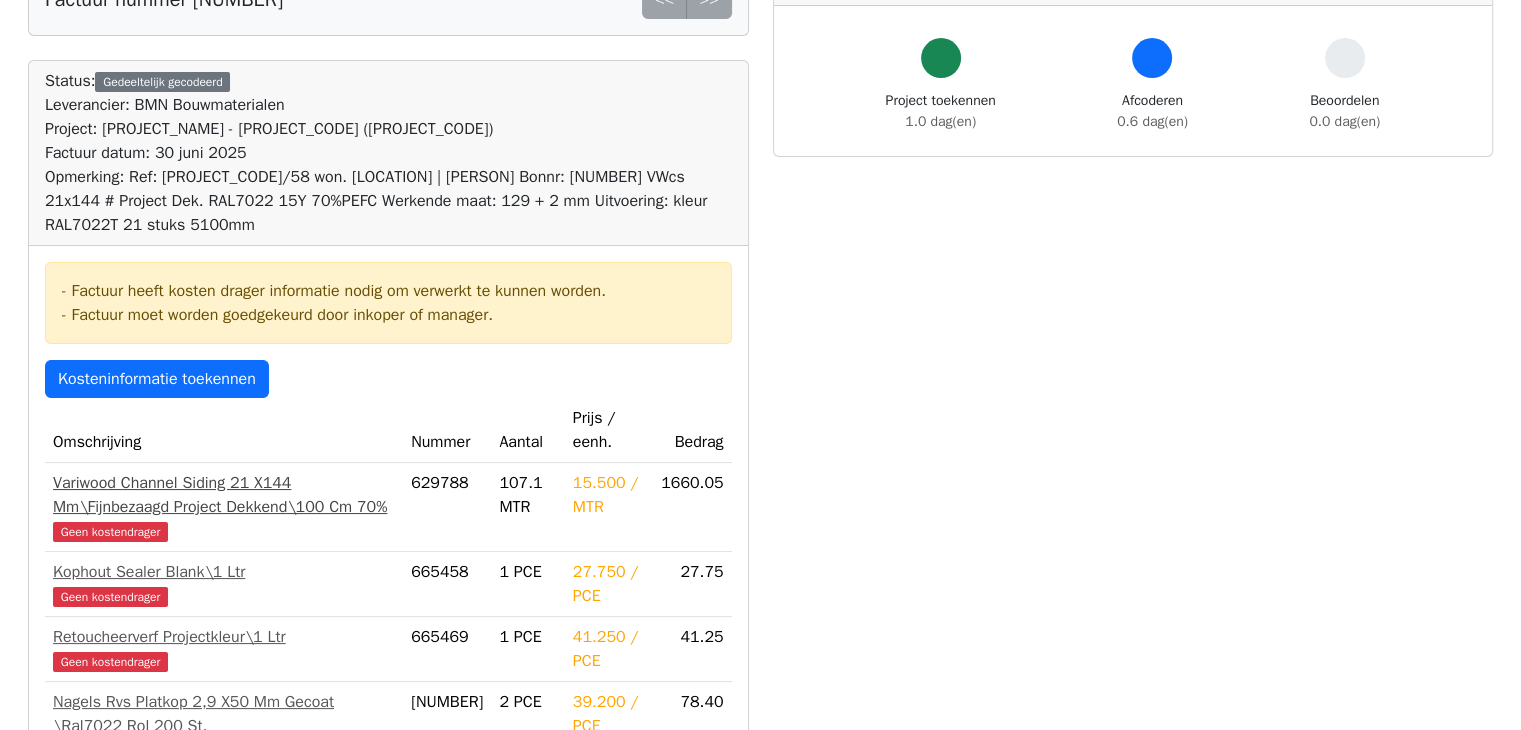 scroll, scrollTop: 100, scrollLeft: 0, axis: vertical 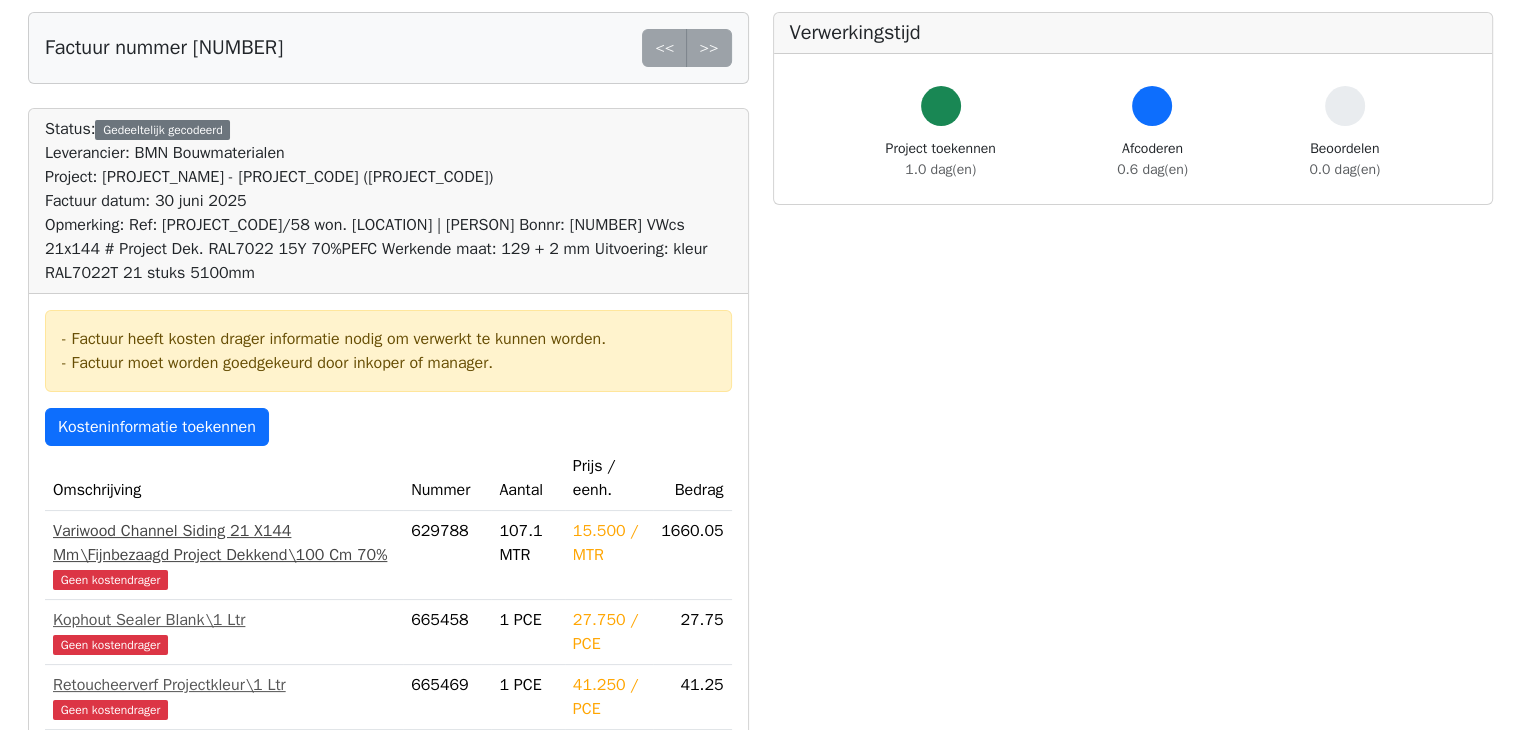 click on "Variwood Channel Siding 21 X144 Mm\Fijnbezaagd Project Dekkend\100 Cm 70%" at bounding box center [158, 507] 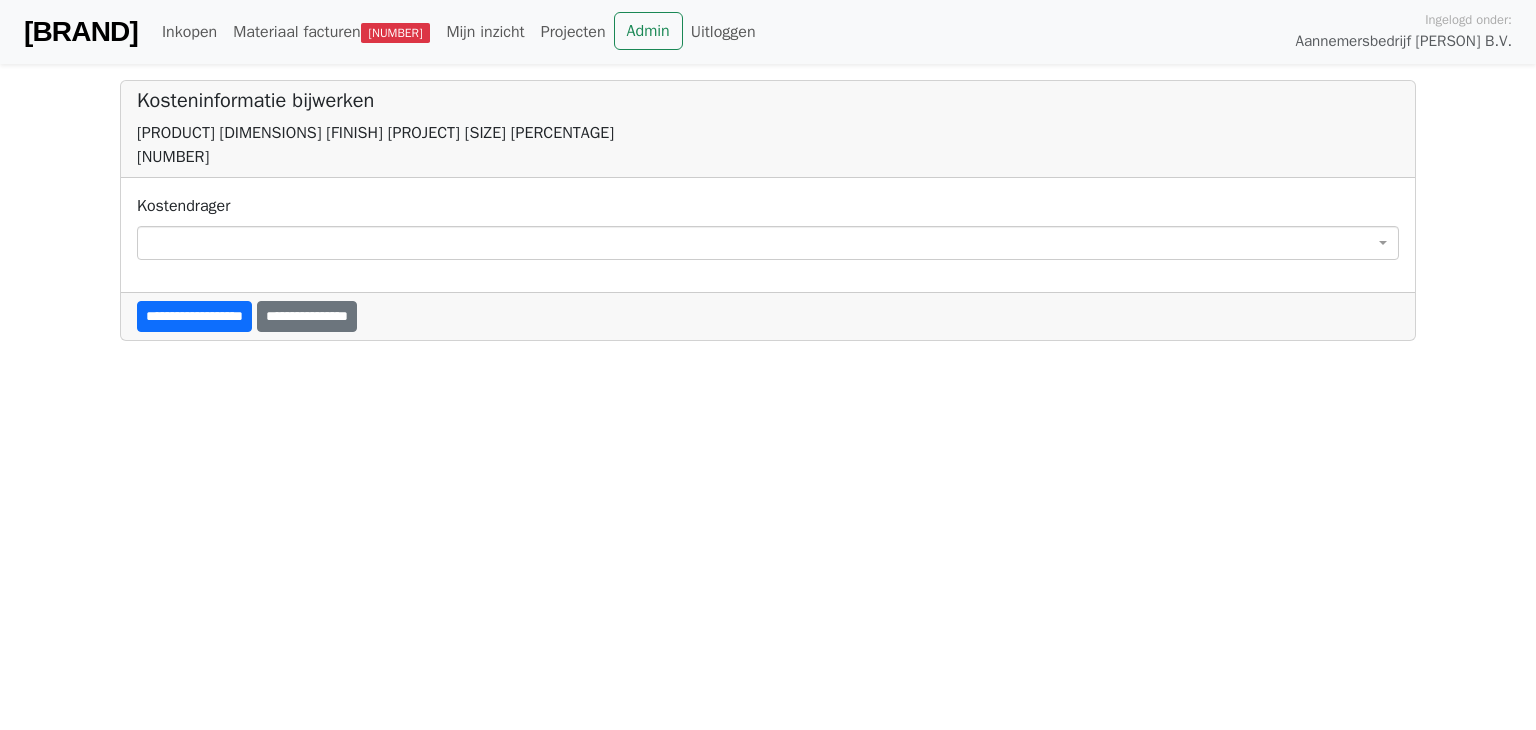 scroll, scrollTop: 0, scrollLeft: 0, axis: both 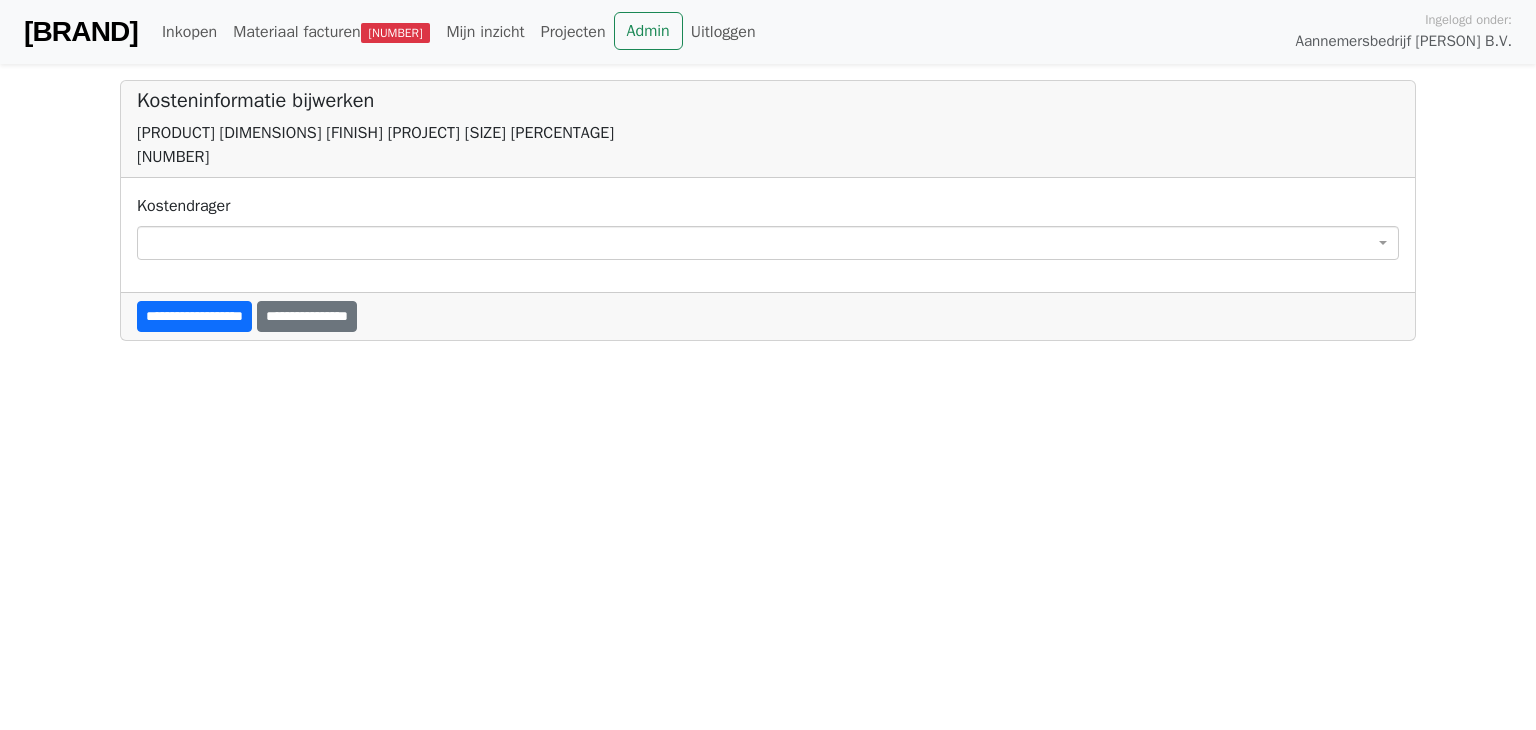 click at bounding box center (768, 243) 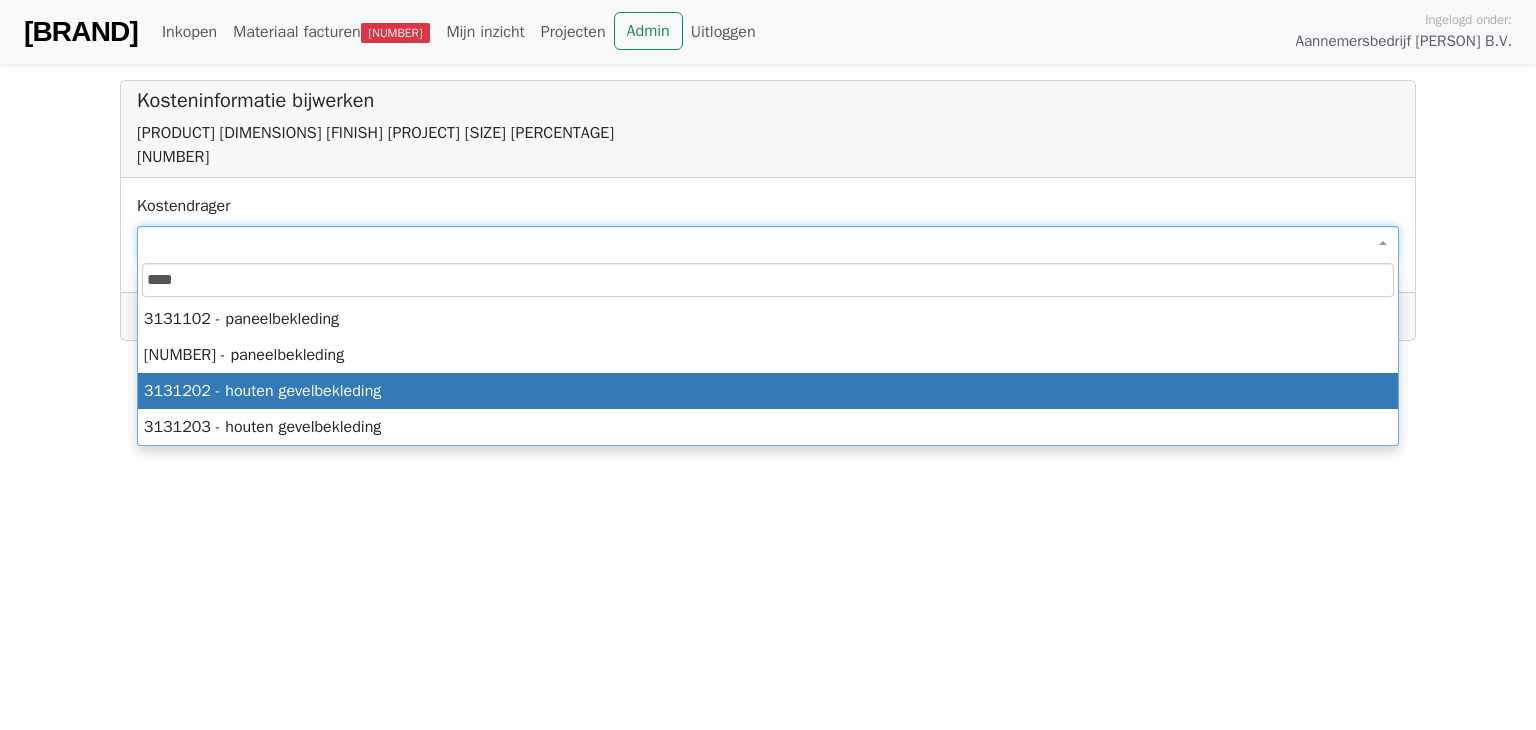 type on "****" 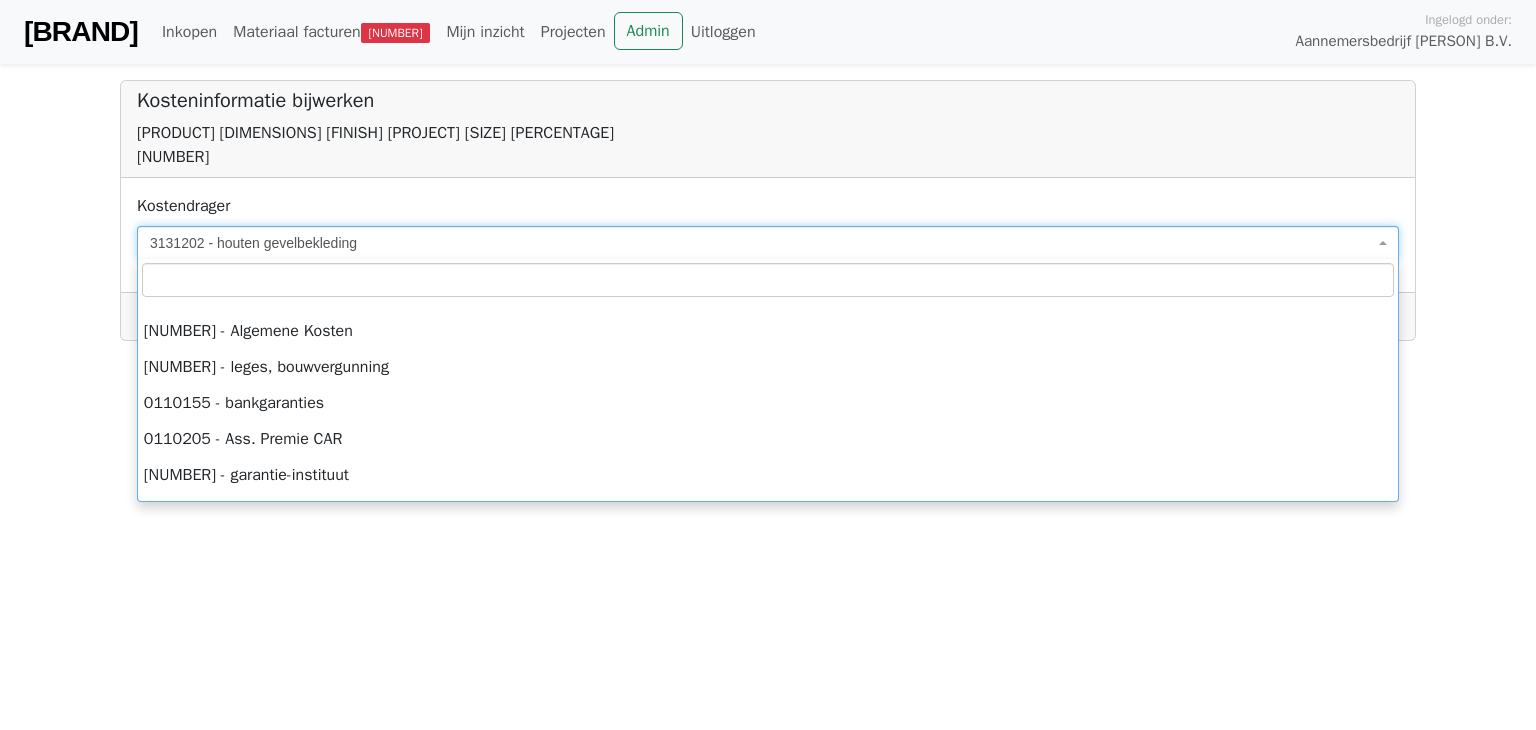 click on "[NUMBER] - houten gevelbekleding" at bounding box center (762, 243) 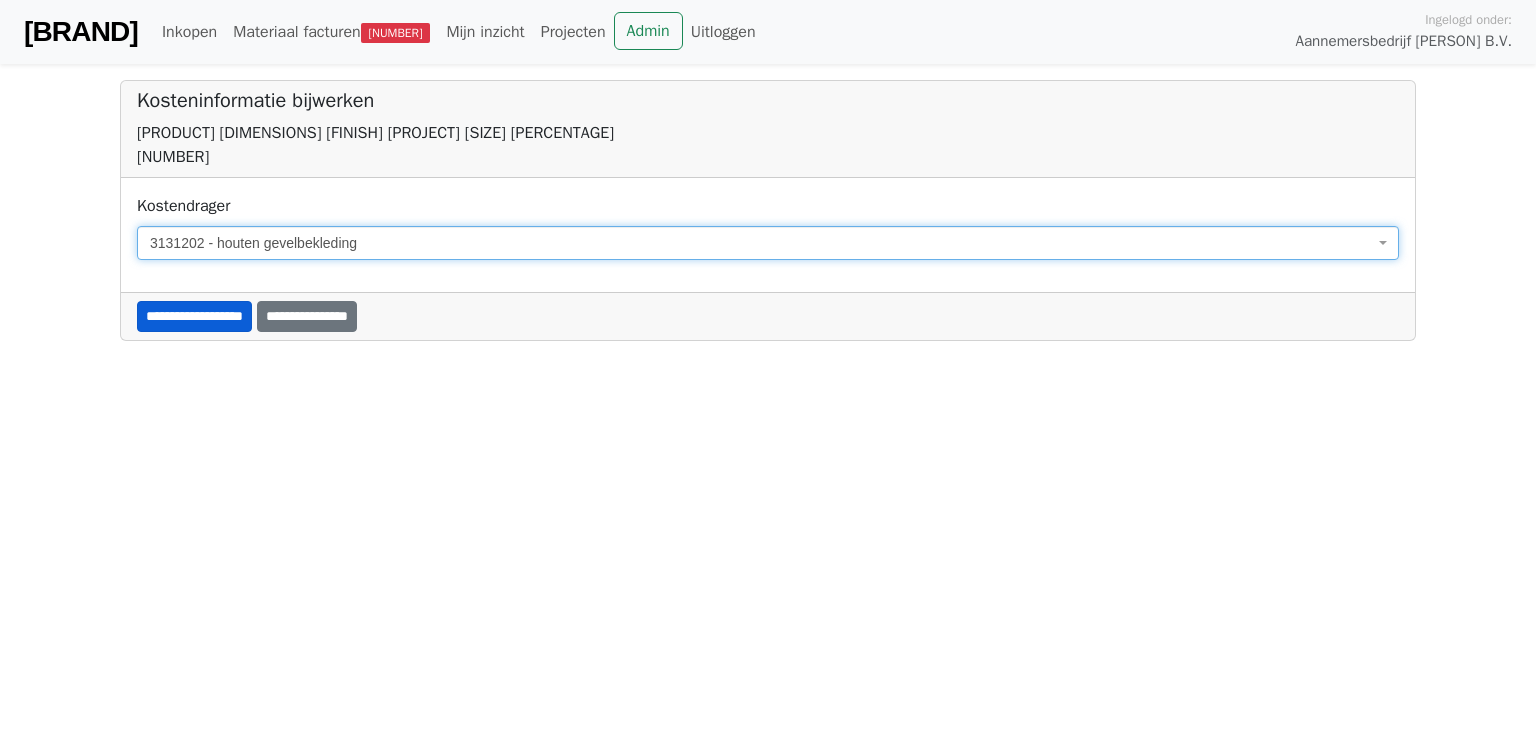 click on "**********" at bounding box center [194, 316] 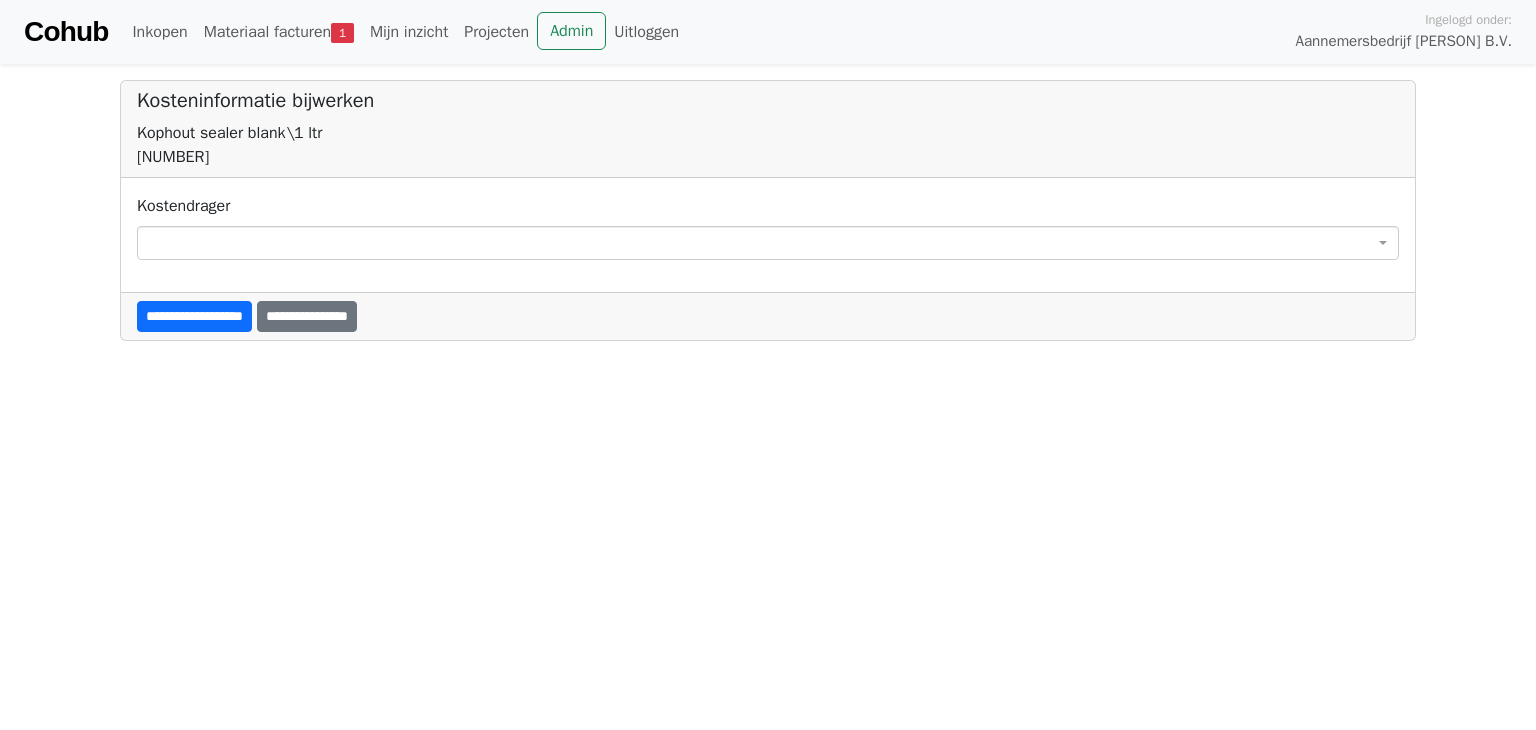 scroll, scrollTop: 0, scrollLeft: 0, axis: both 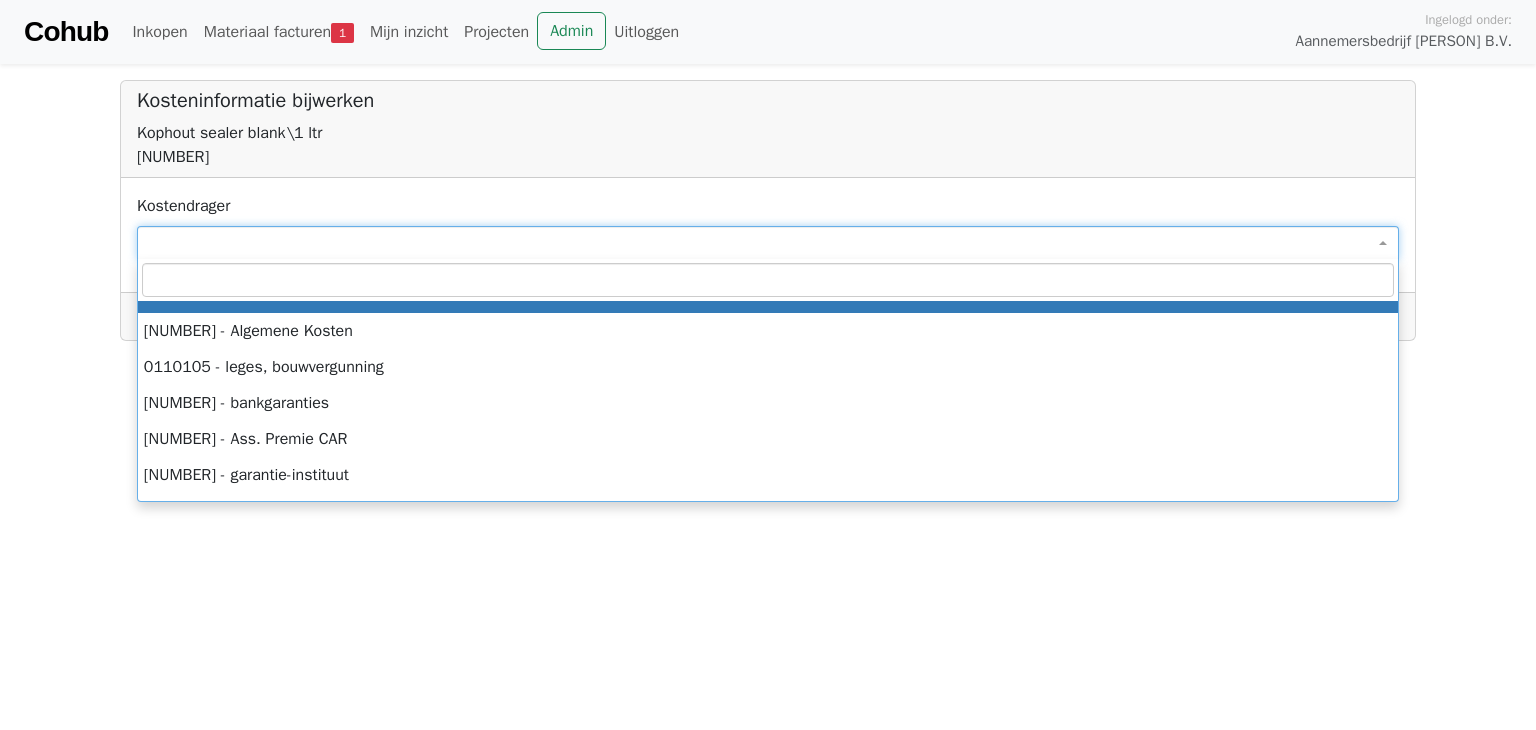 click at bounding box center [768, 243] 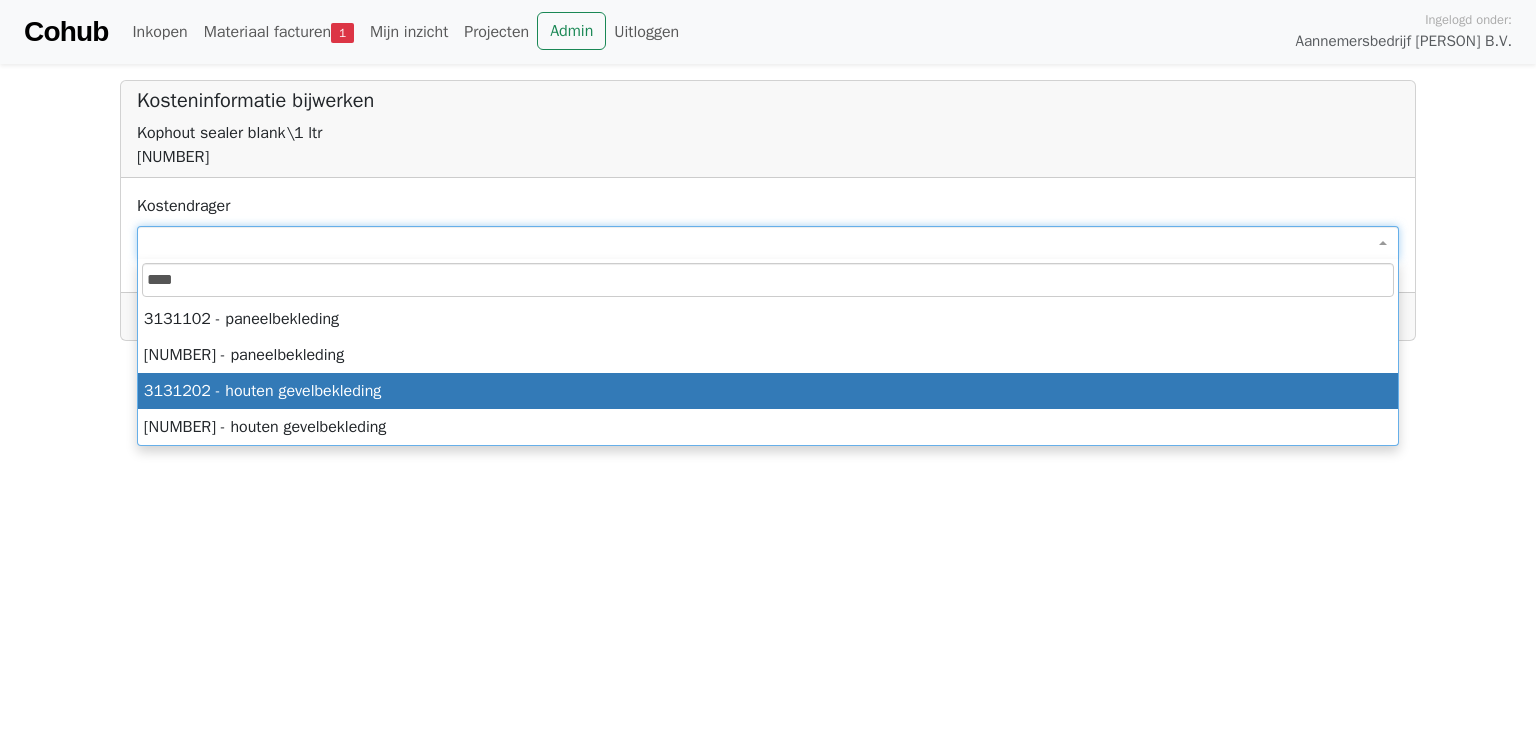 type on "****" 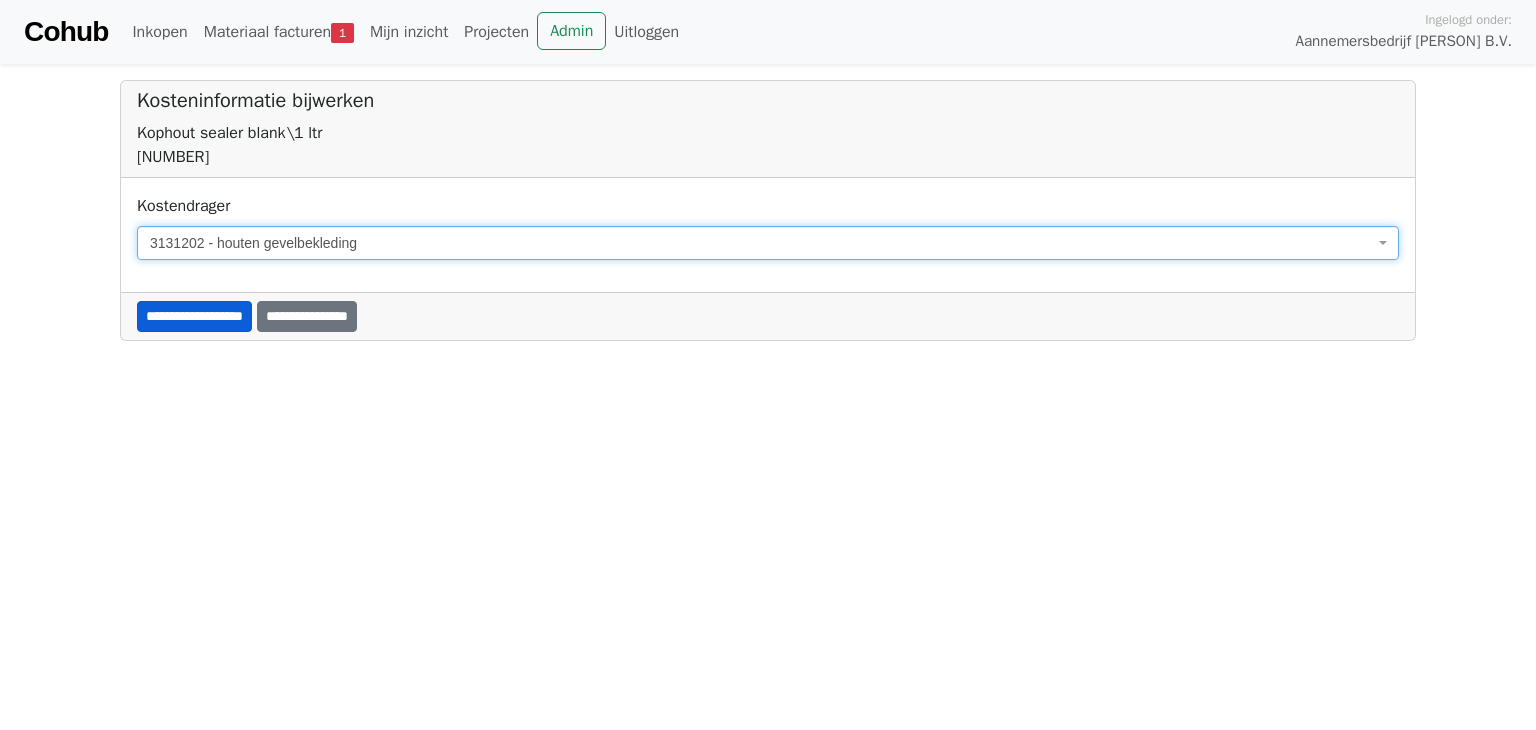click on "**********" at bounding box center [194, 316] 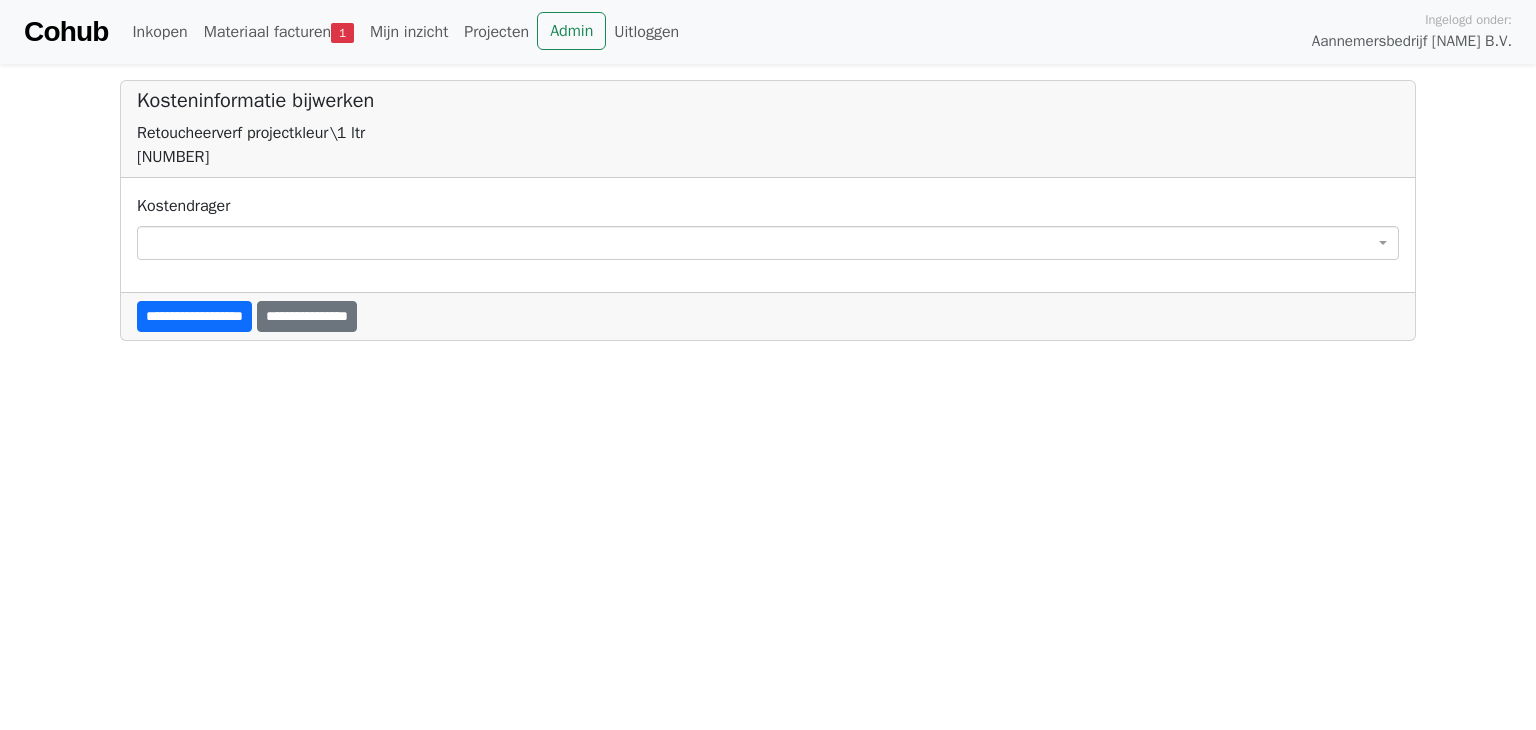 scroll, scrollTop: 0, scrollLeft: 0, axis: both 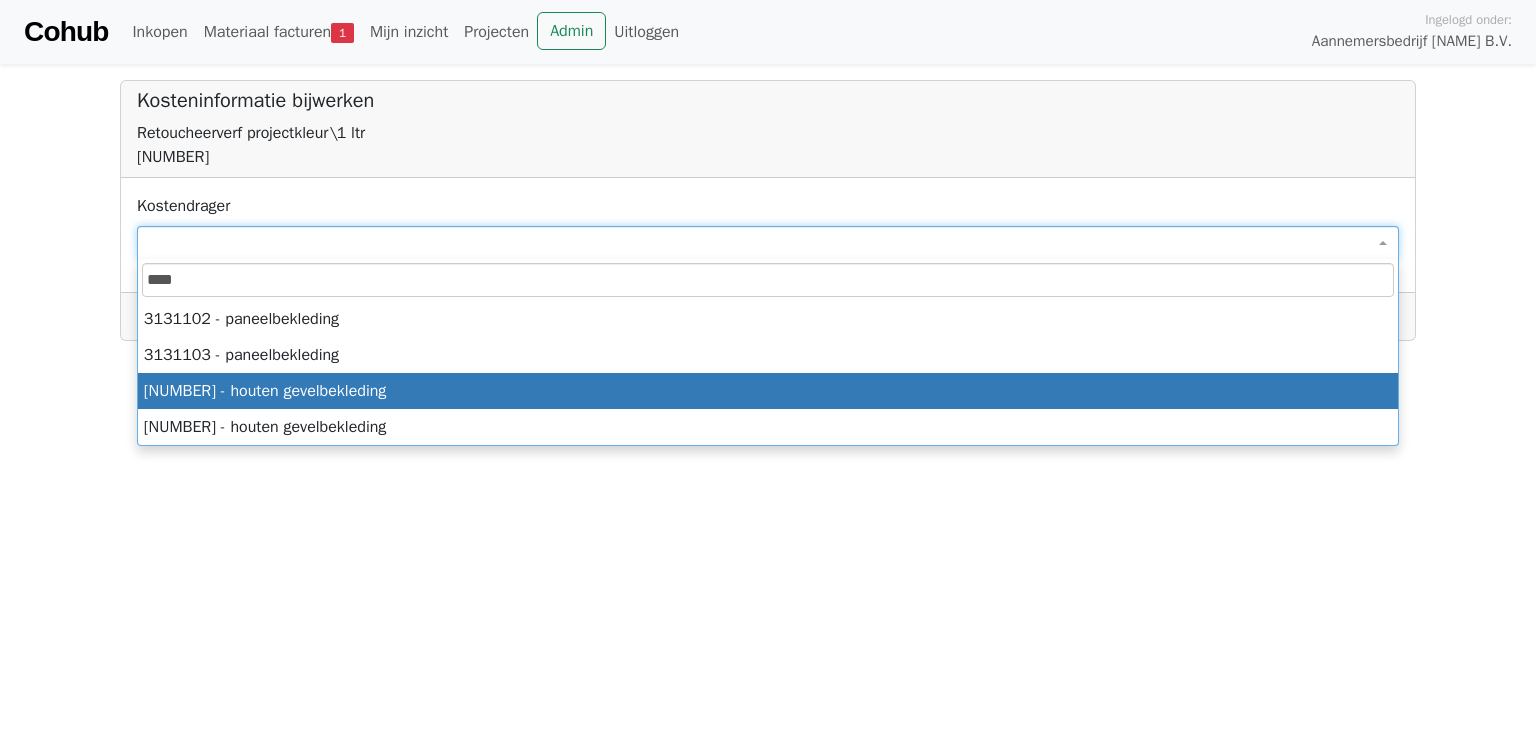 type on "****" 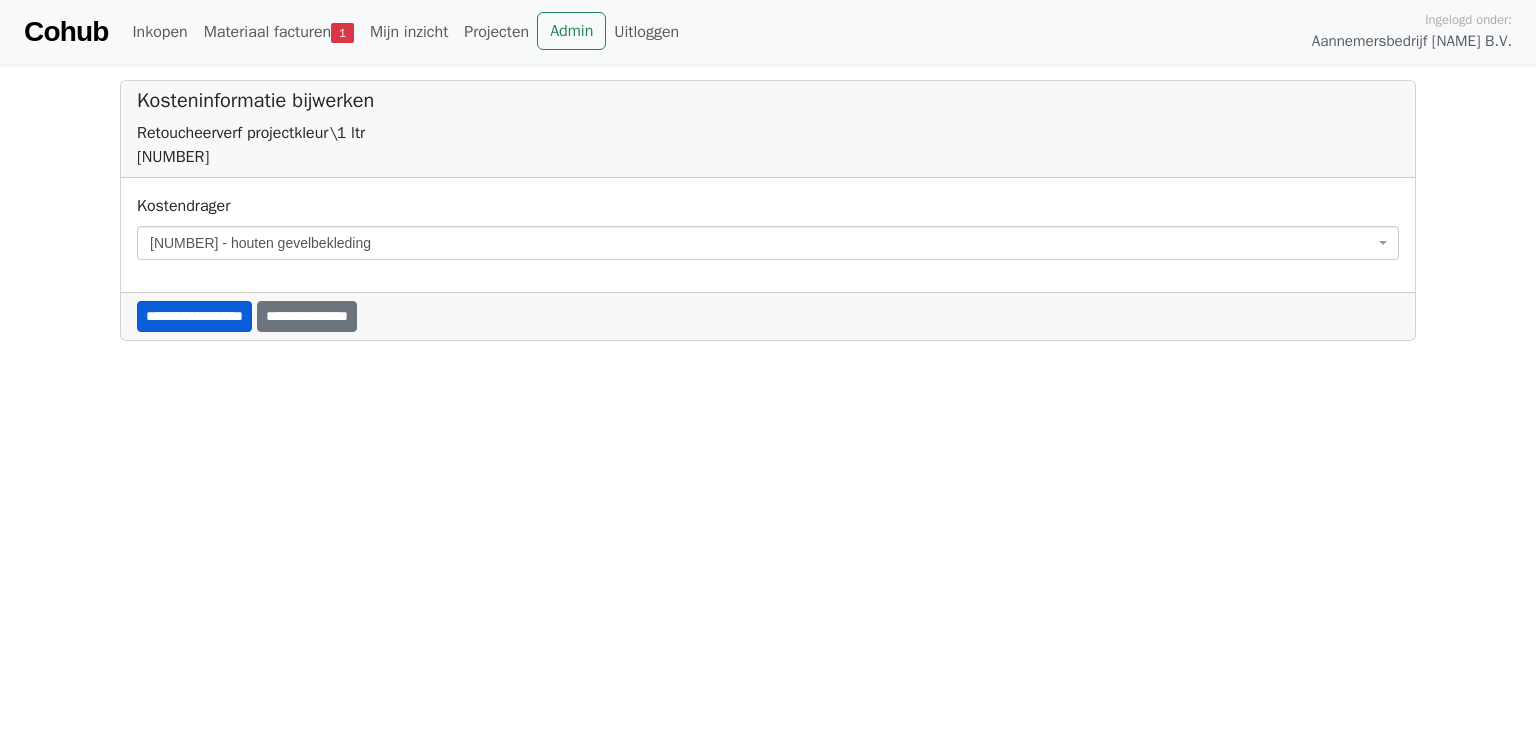 click on "**********" at bounding box center [194, 316] 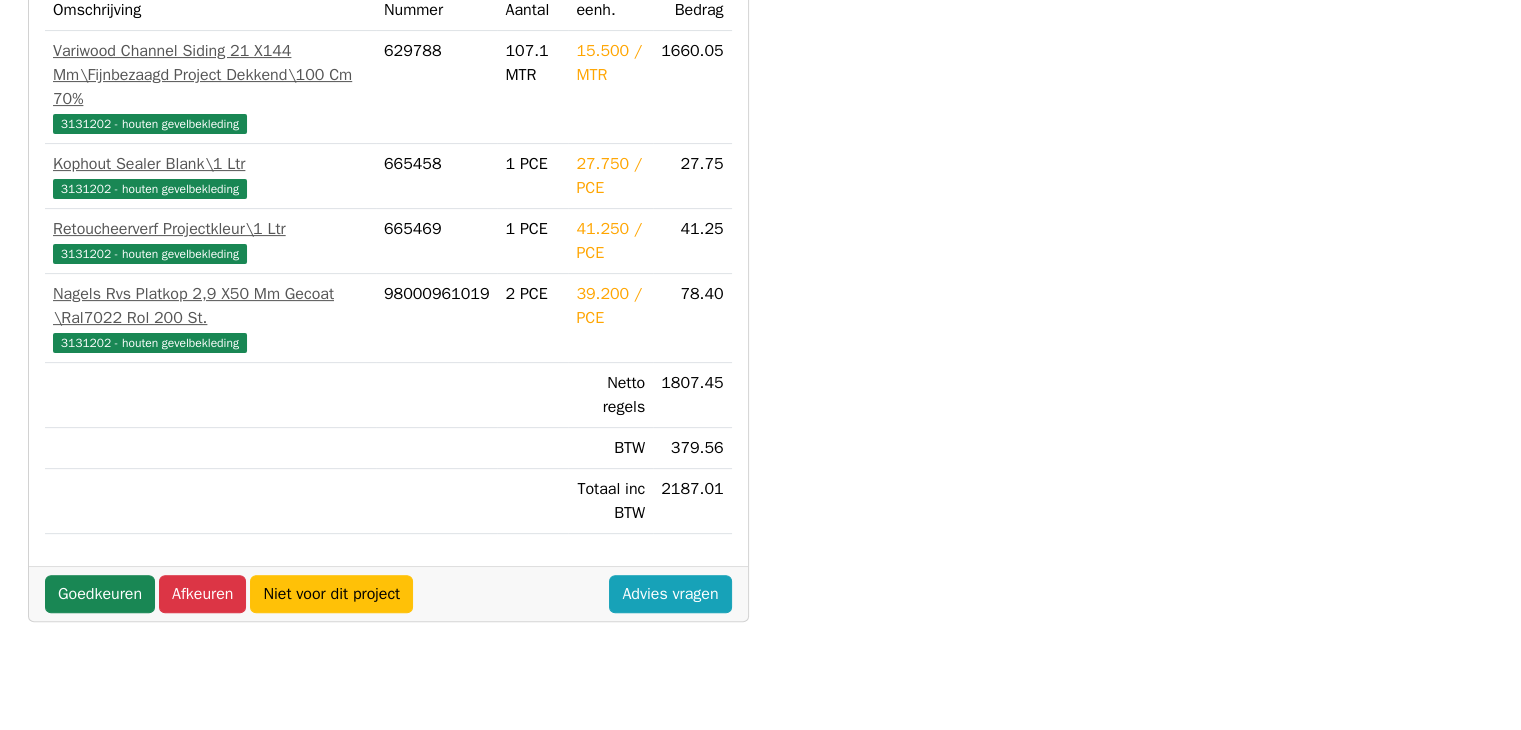 scroll, scrollTop: 700, scrollLeft: 0, axis: vertical 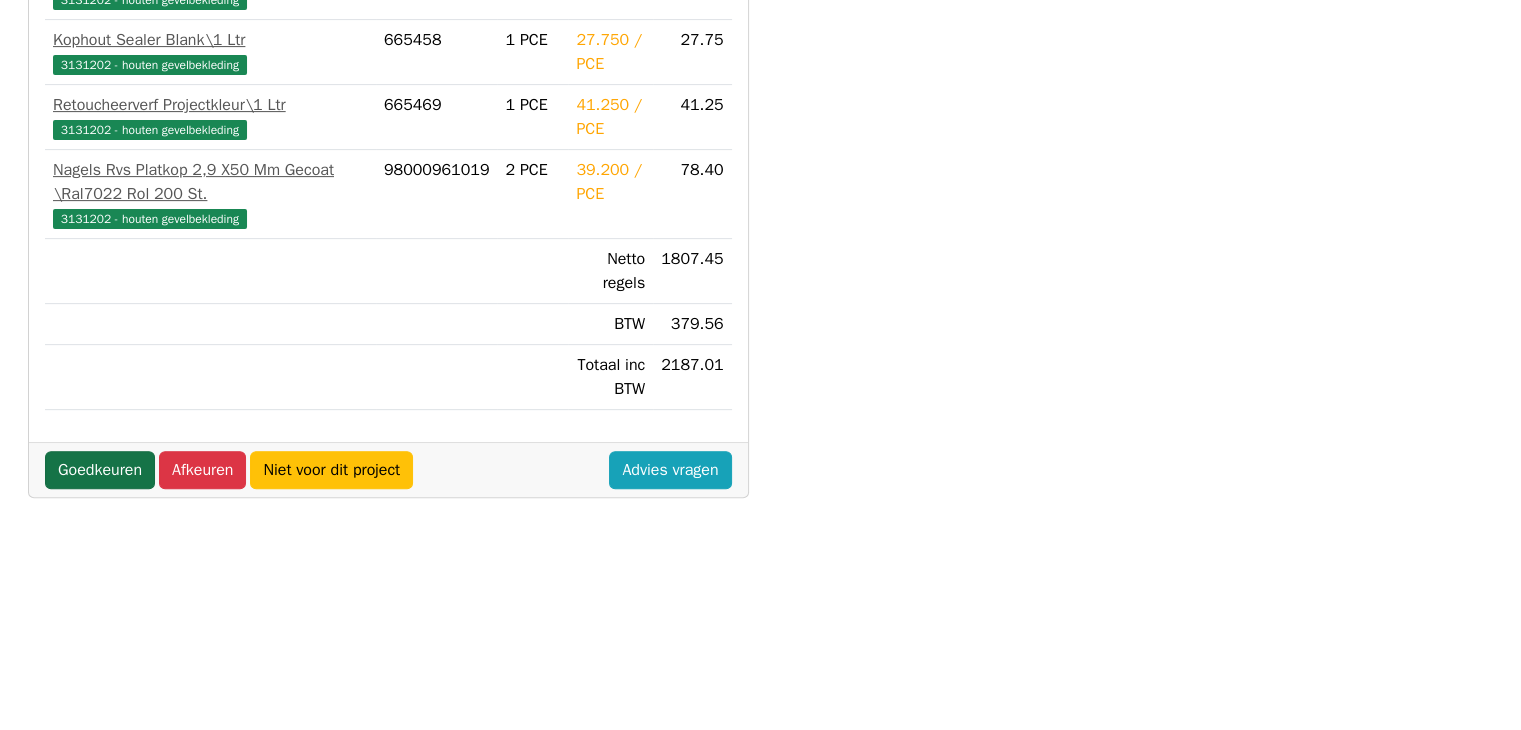 click on "Goedkeuren" at bounding box center (100, 470) 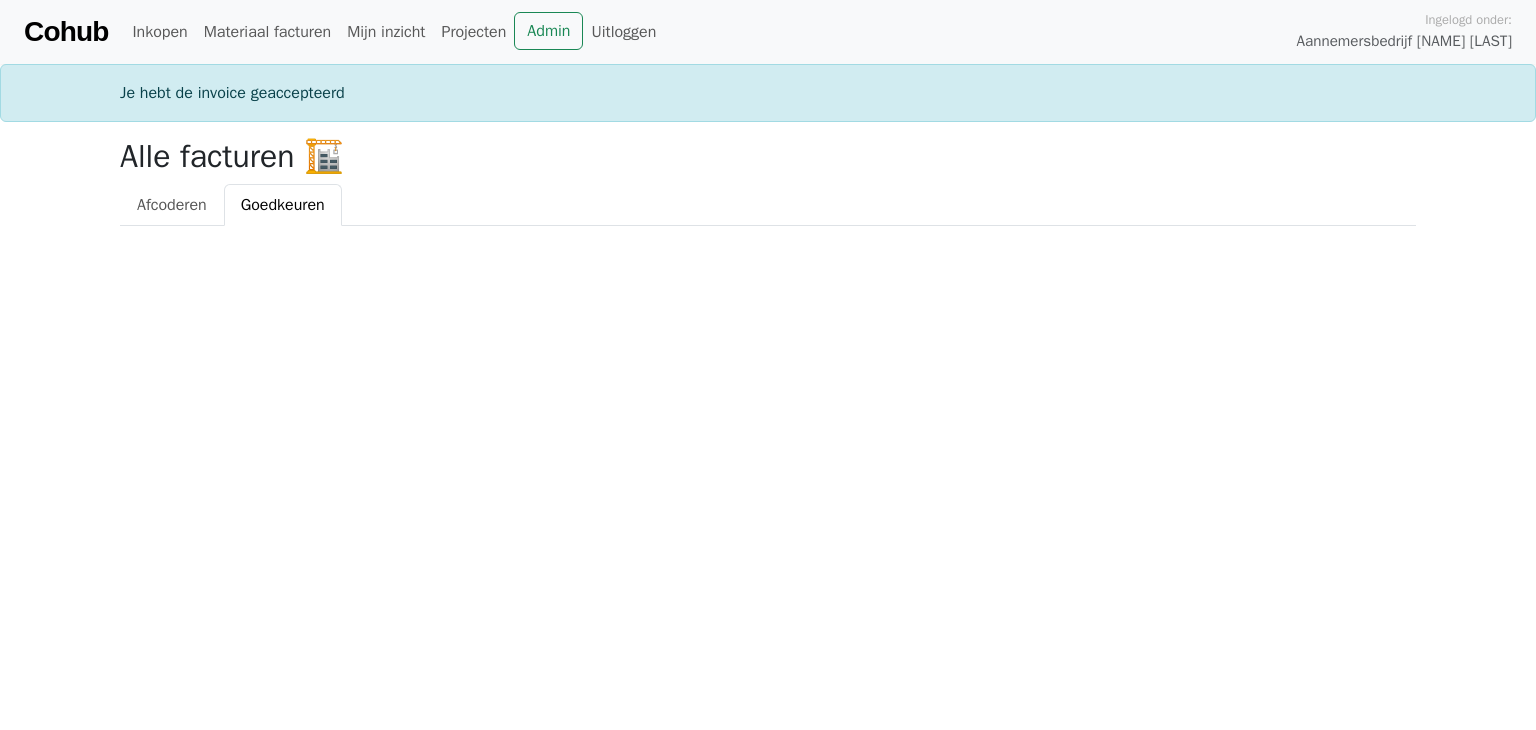 scroll, scrollTop: 0, scrollLeft: 0, axis: both 